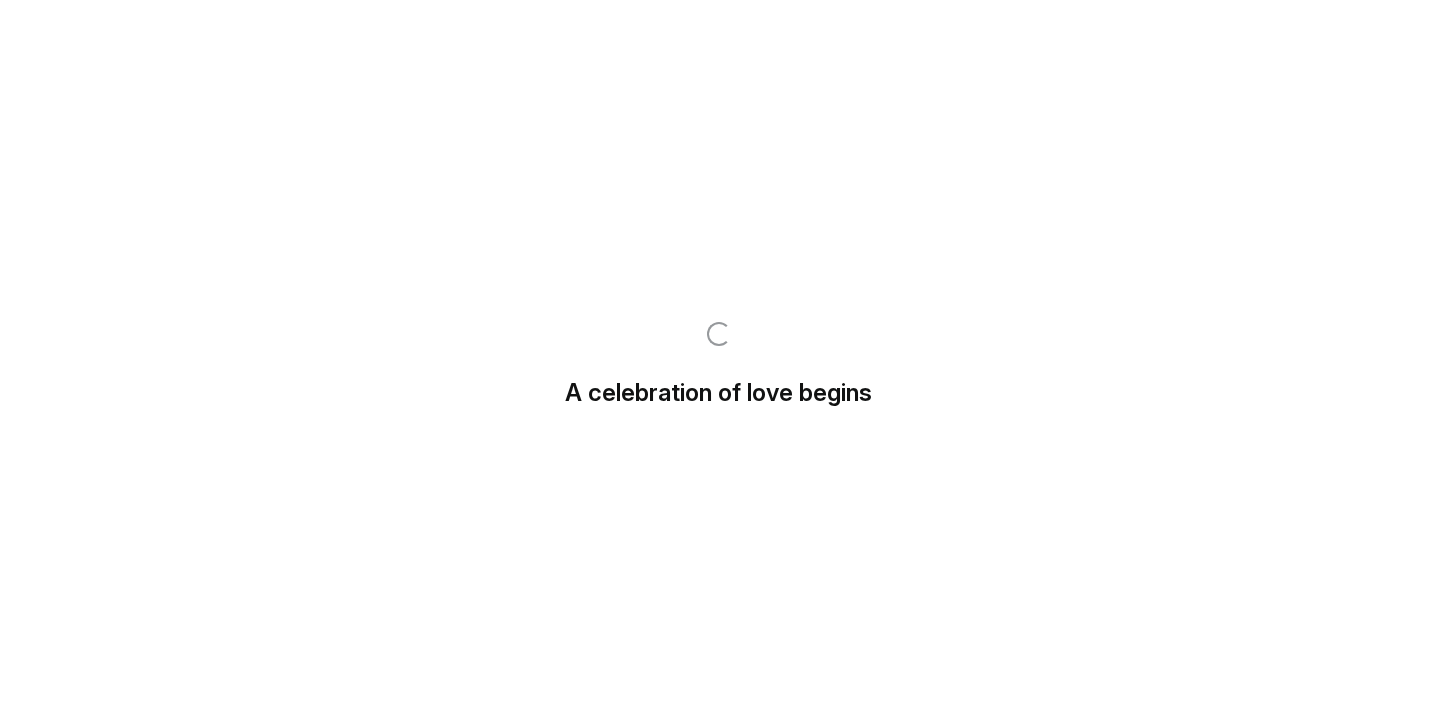 scroll, scrollTop: 0, scrollLeft: 0, axis: both 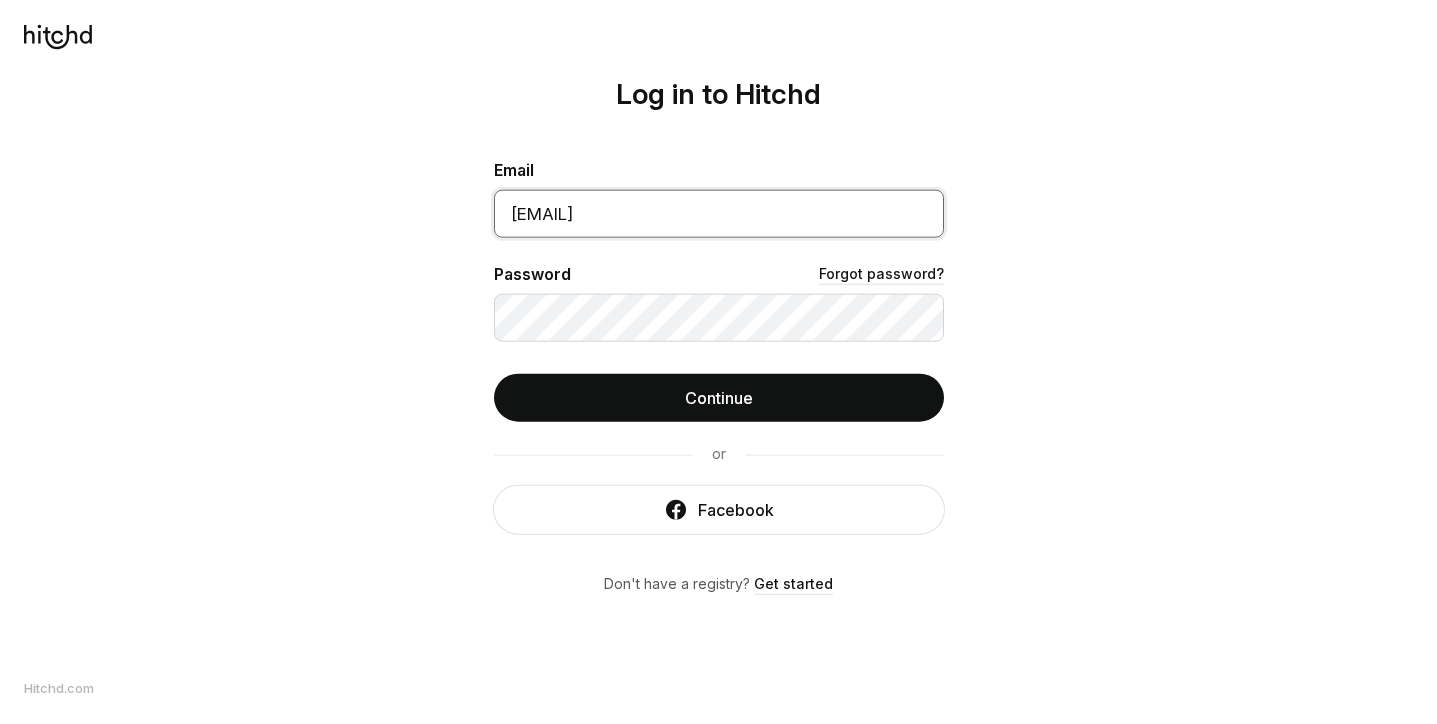 click on "Continue" at bounding box center [719, 398] 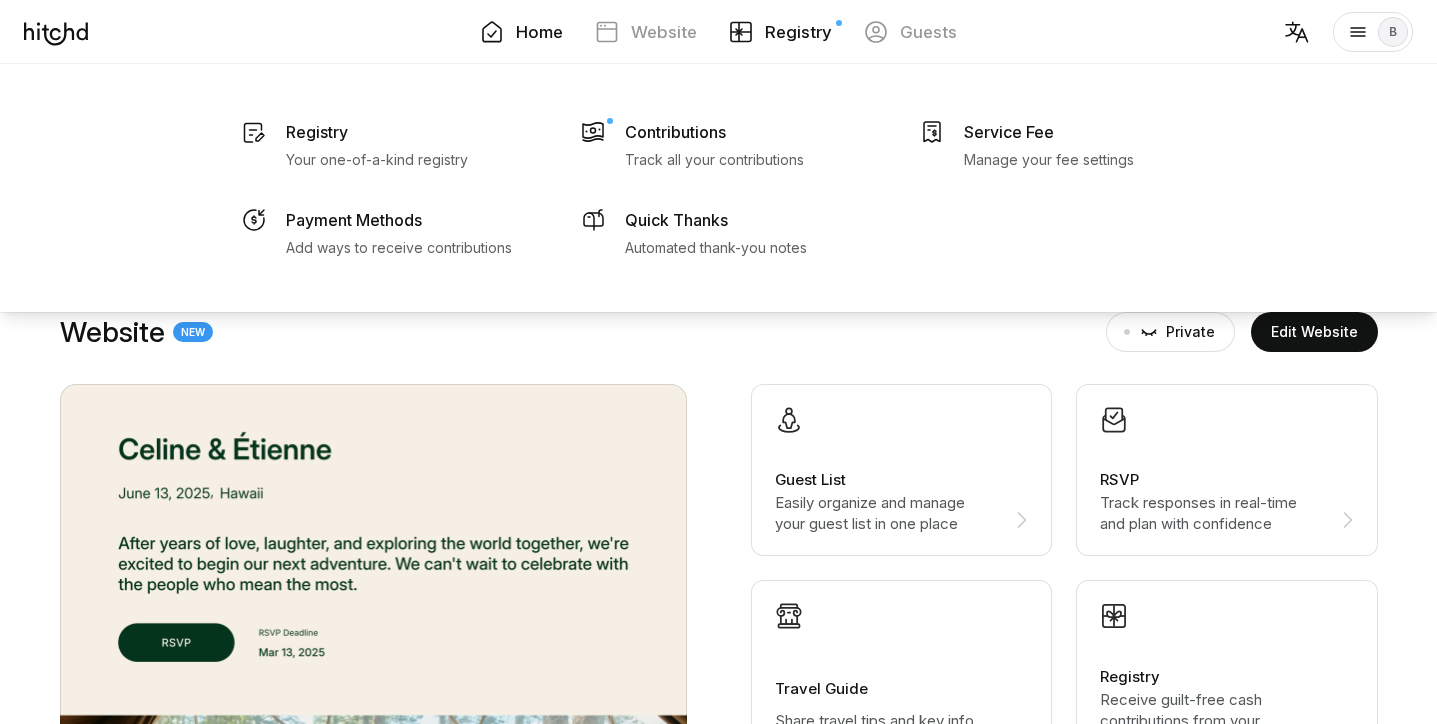click on "Registry" at bounding box center (780, 32) 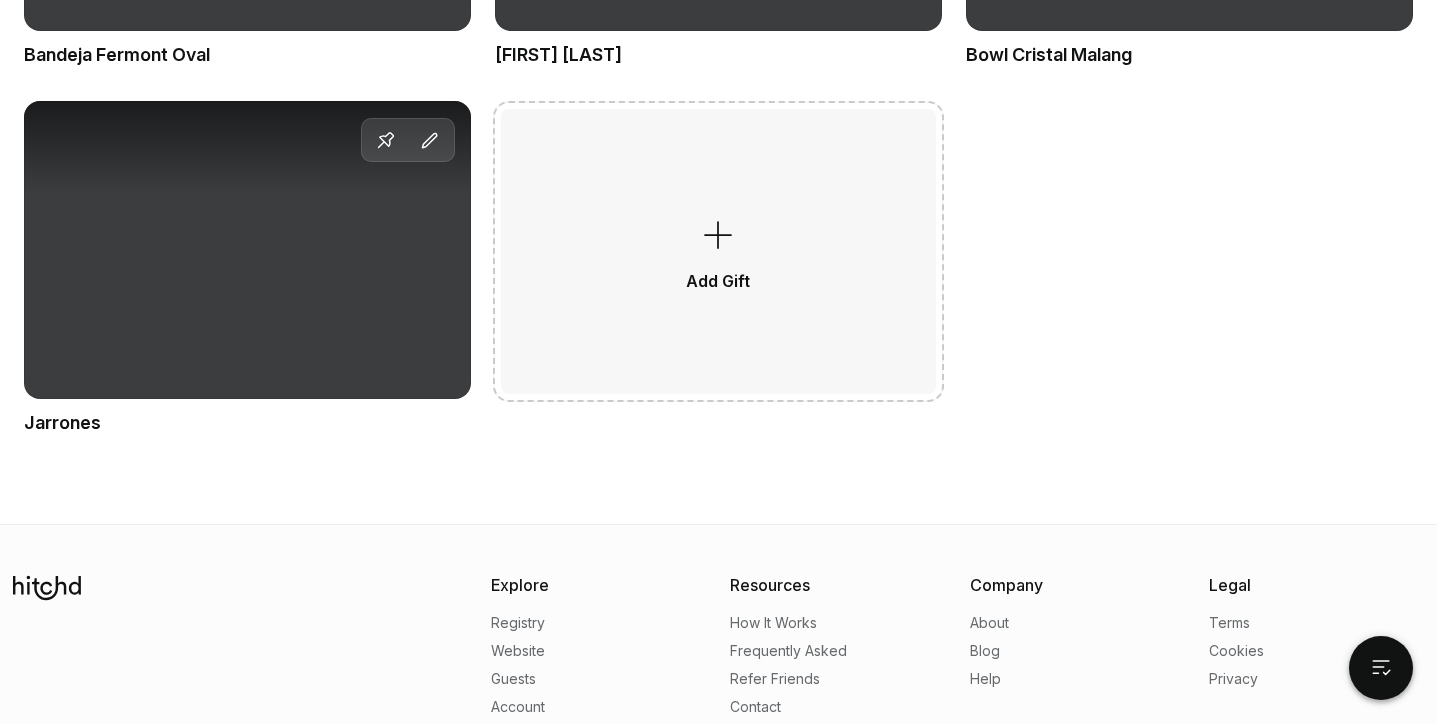 scroll, scrollTop: 4503, scrollLeft: 0, axis: vertical 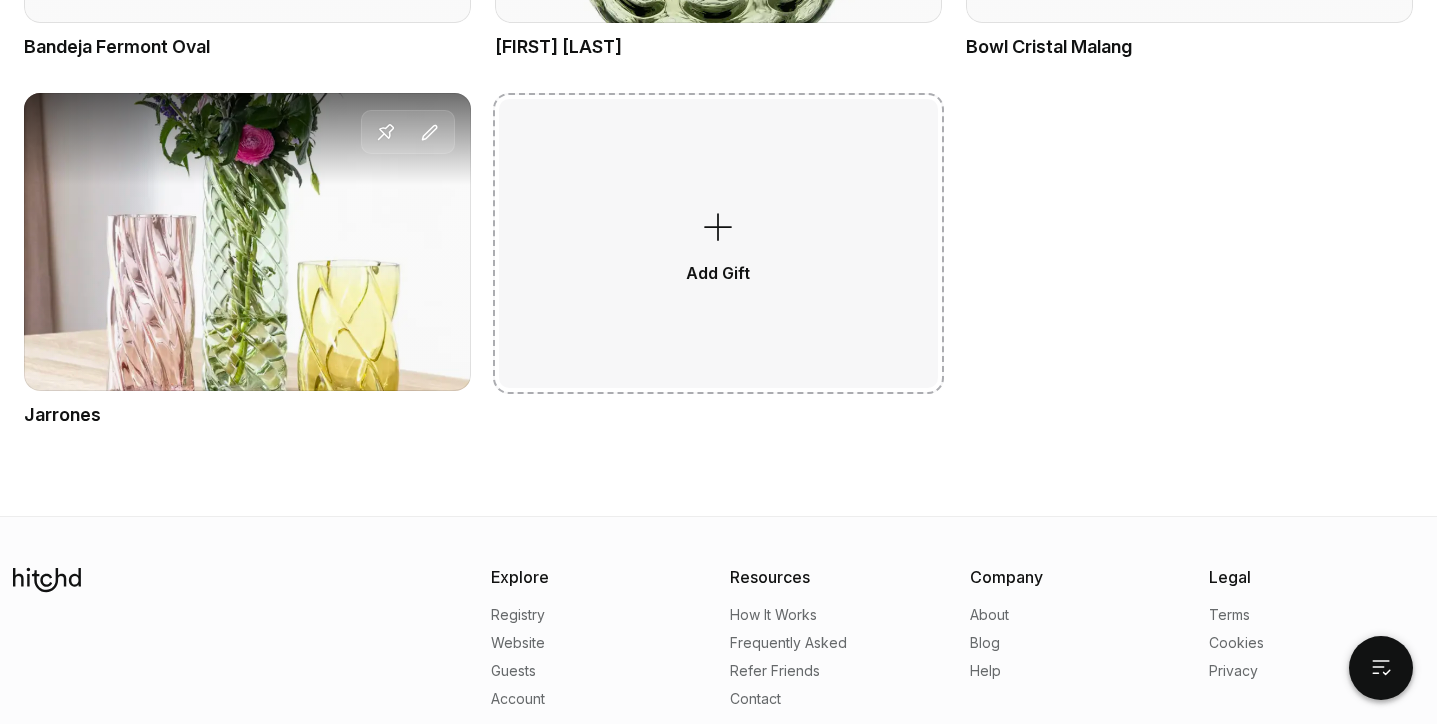 click on "Add Gift" at bounding box center (718, 243) 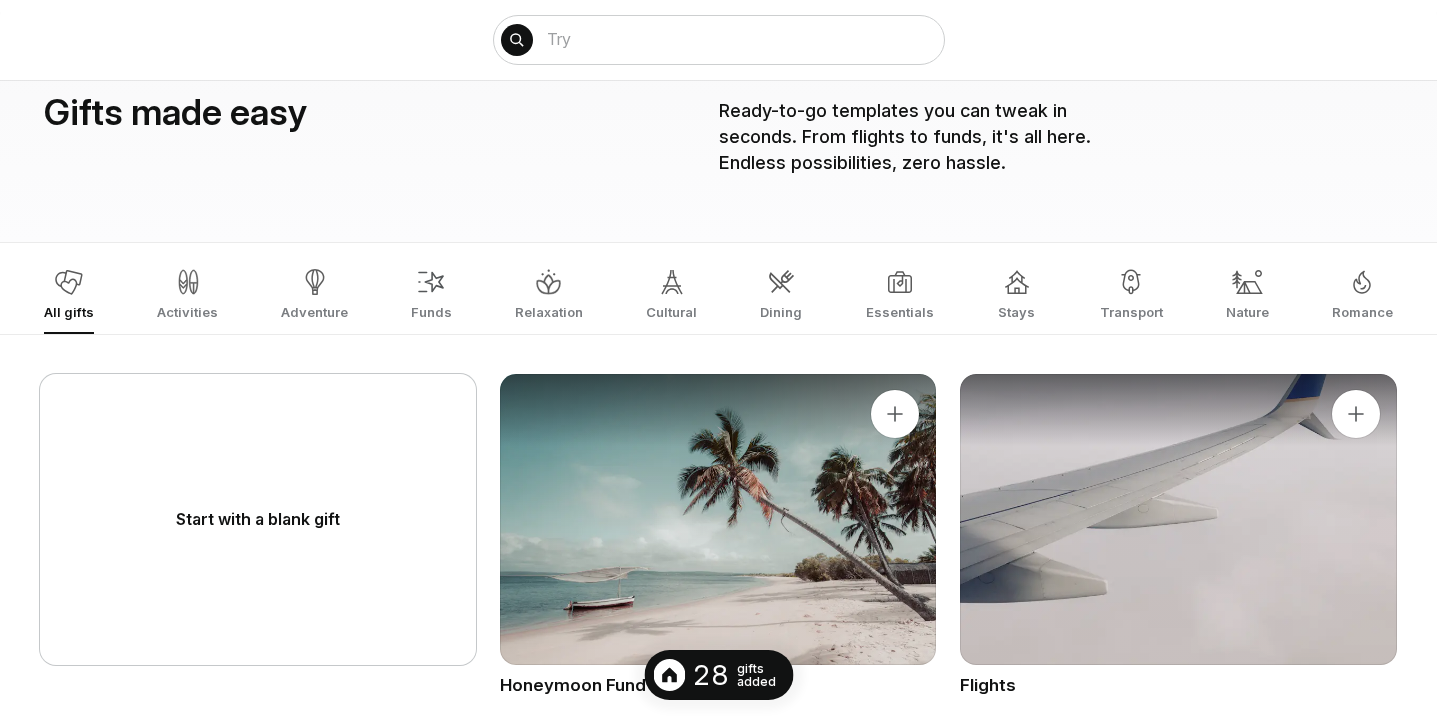 scroll, scrollTop: 203, scrollLeft: 0, axis: vertical 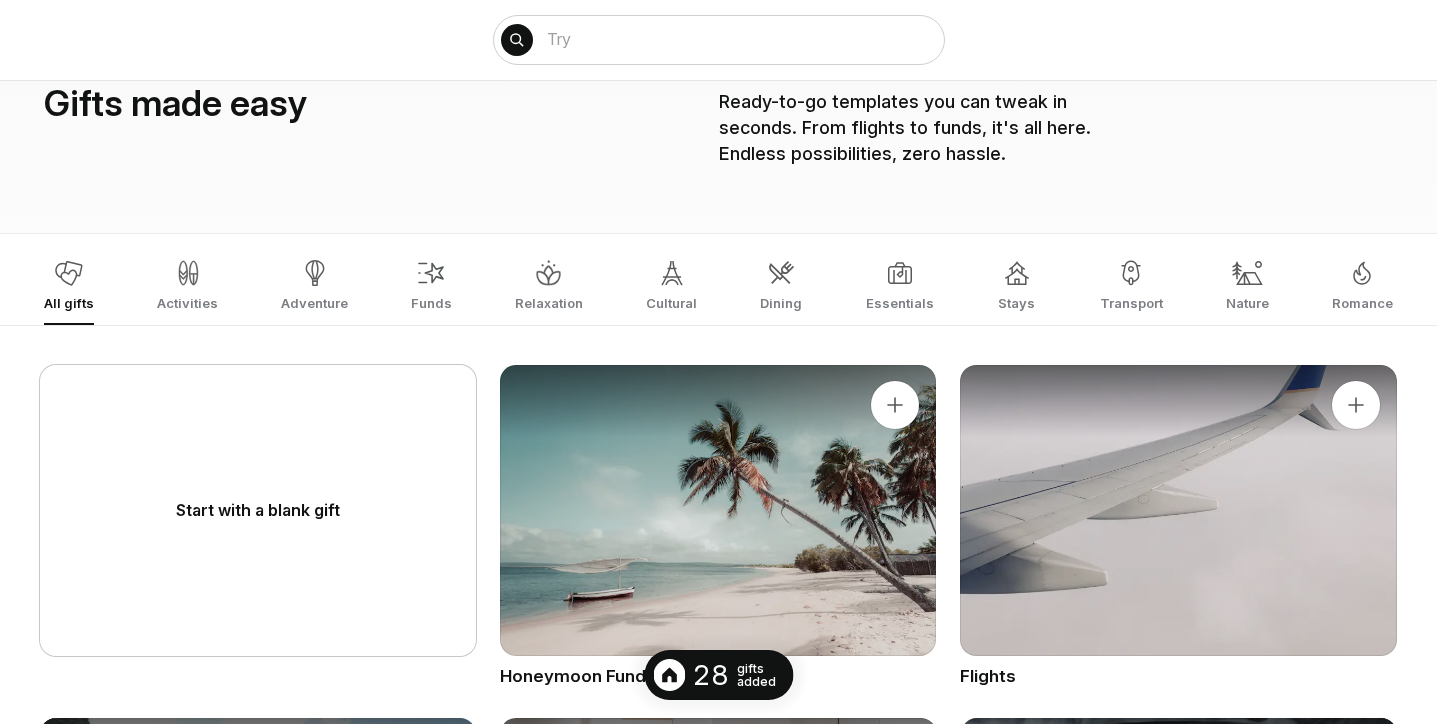 click on "Start with a blank gift" at bounding box center (258, 510) 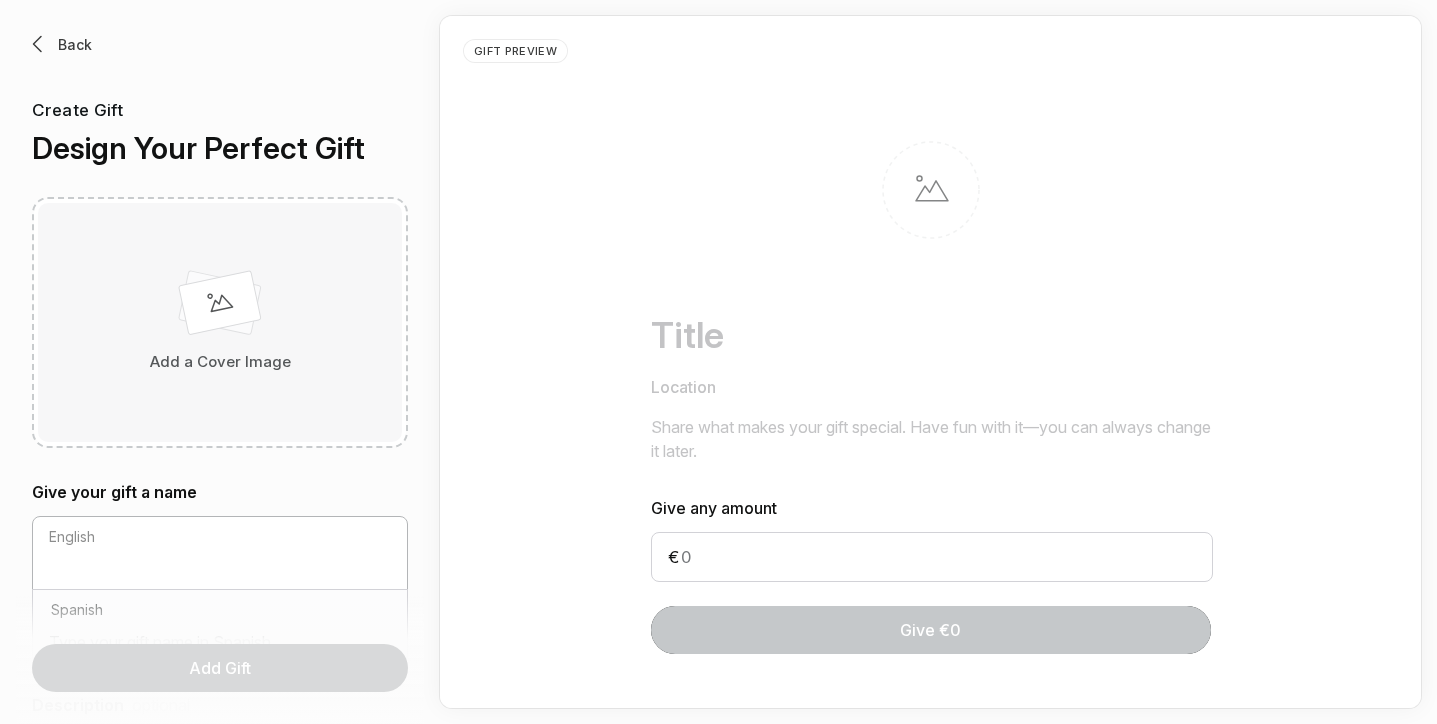 scroll, scrollTop: 0, scrollLeft: 0, axis: both 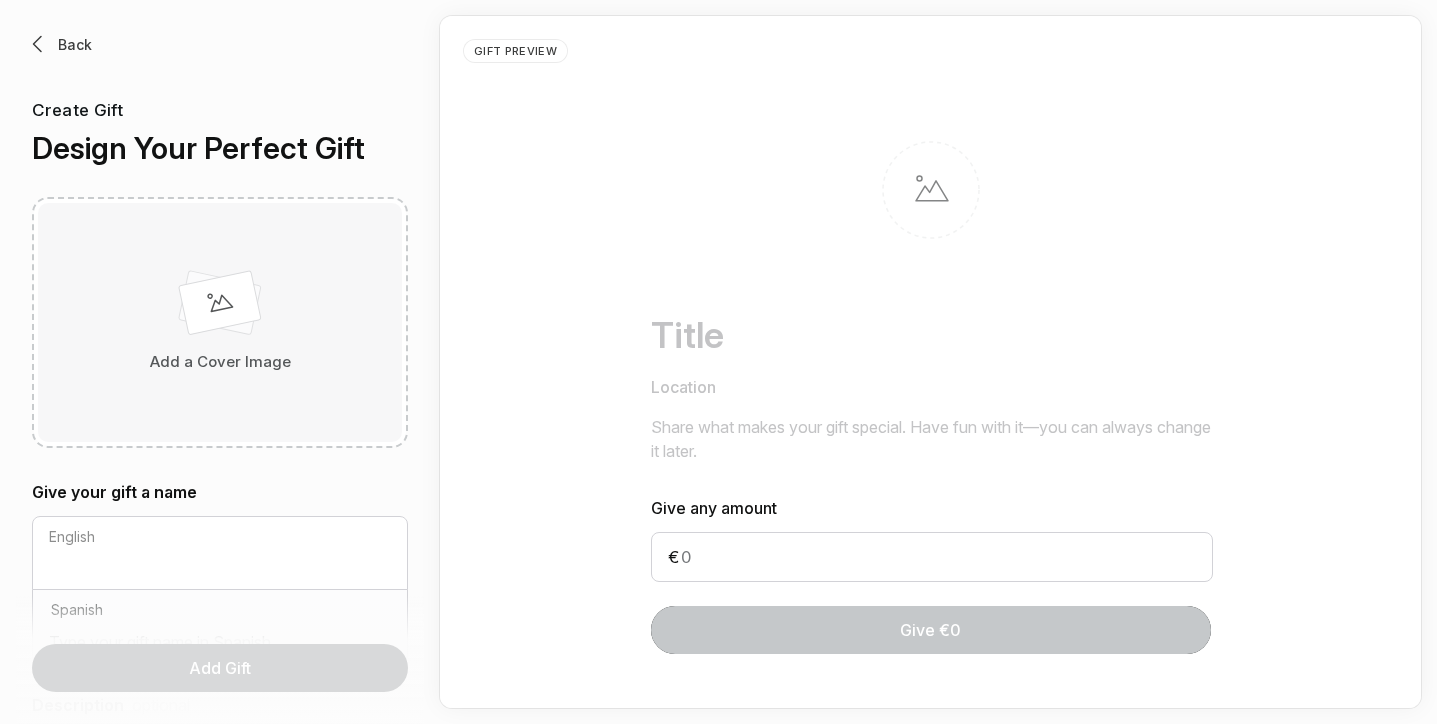 click at bounding box center [220, 307] 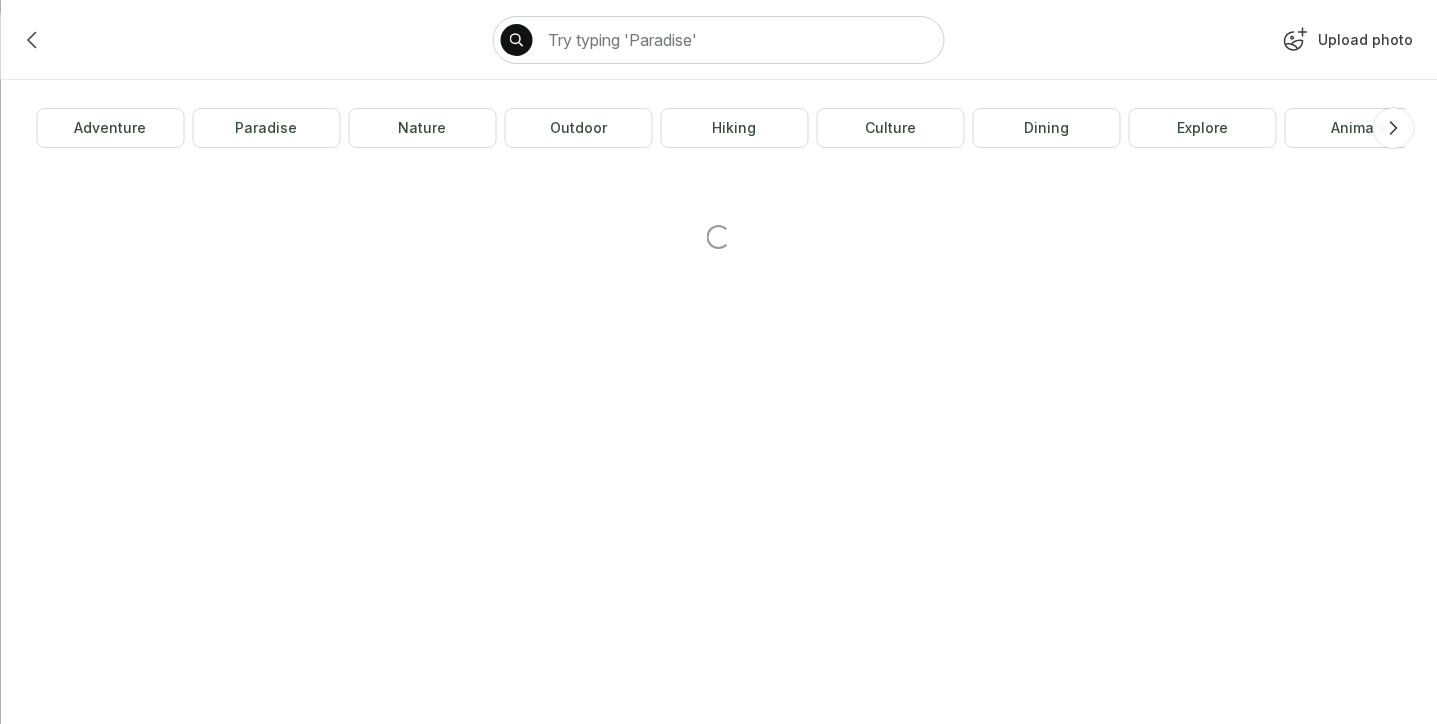 click at bounding box center (1294, 40) 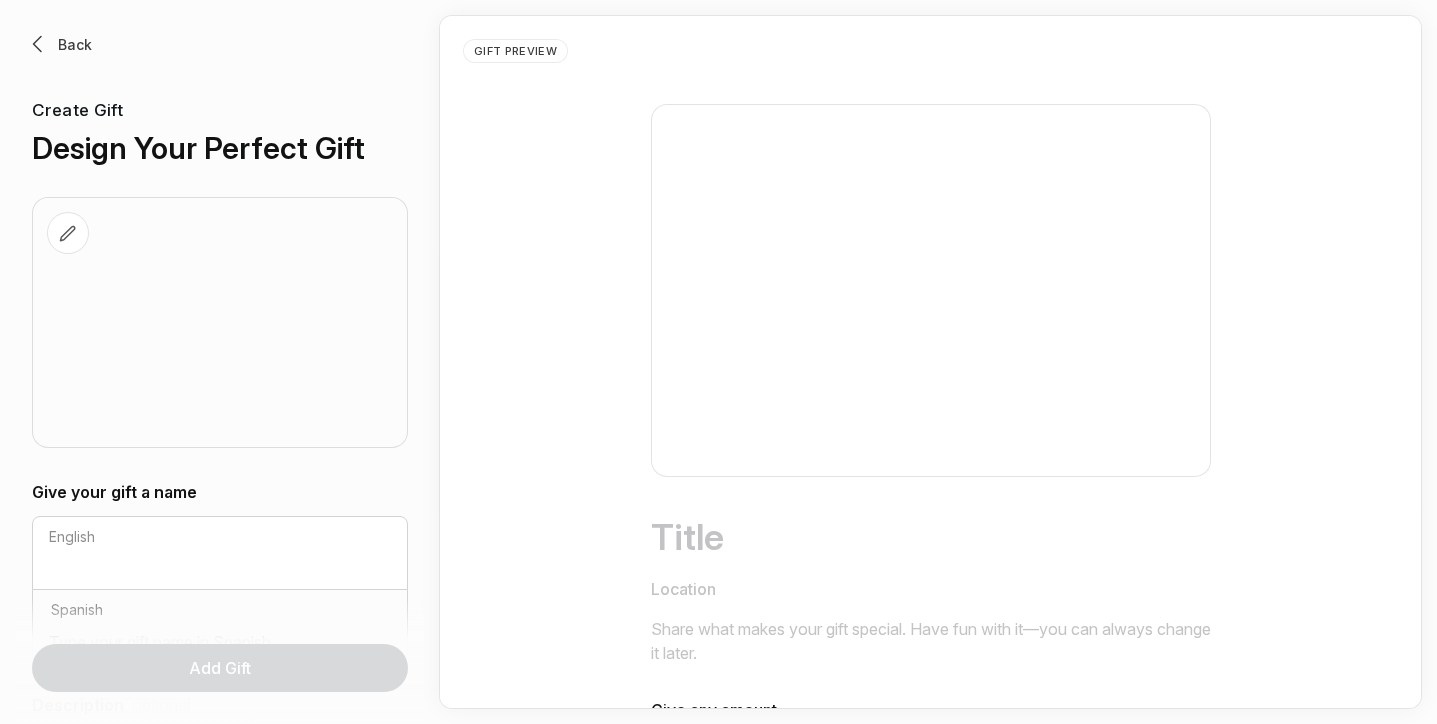 scroll, scrollTop: 0, scrollLeft: 0, axis: both 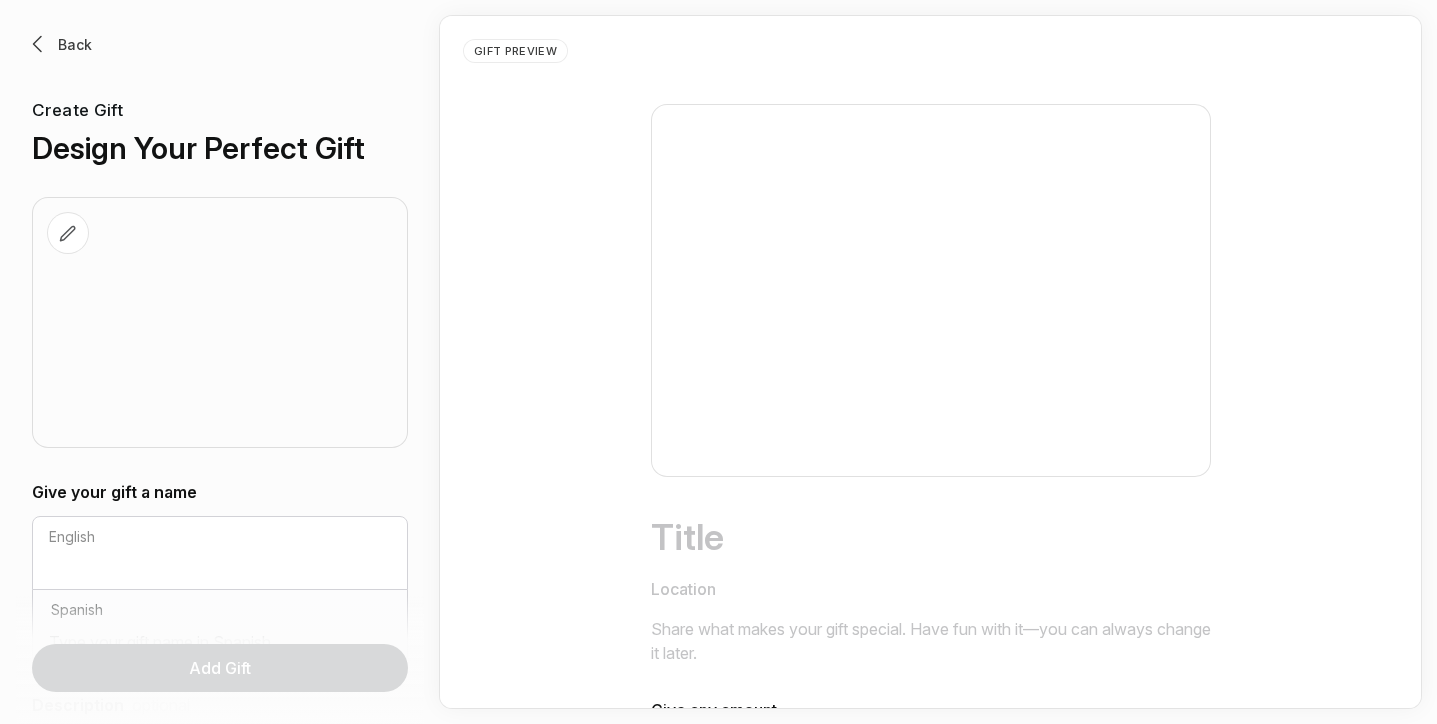 click at bounding box center [68, 234] 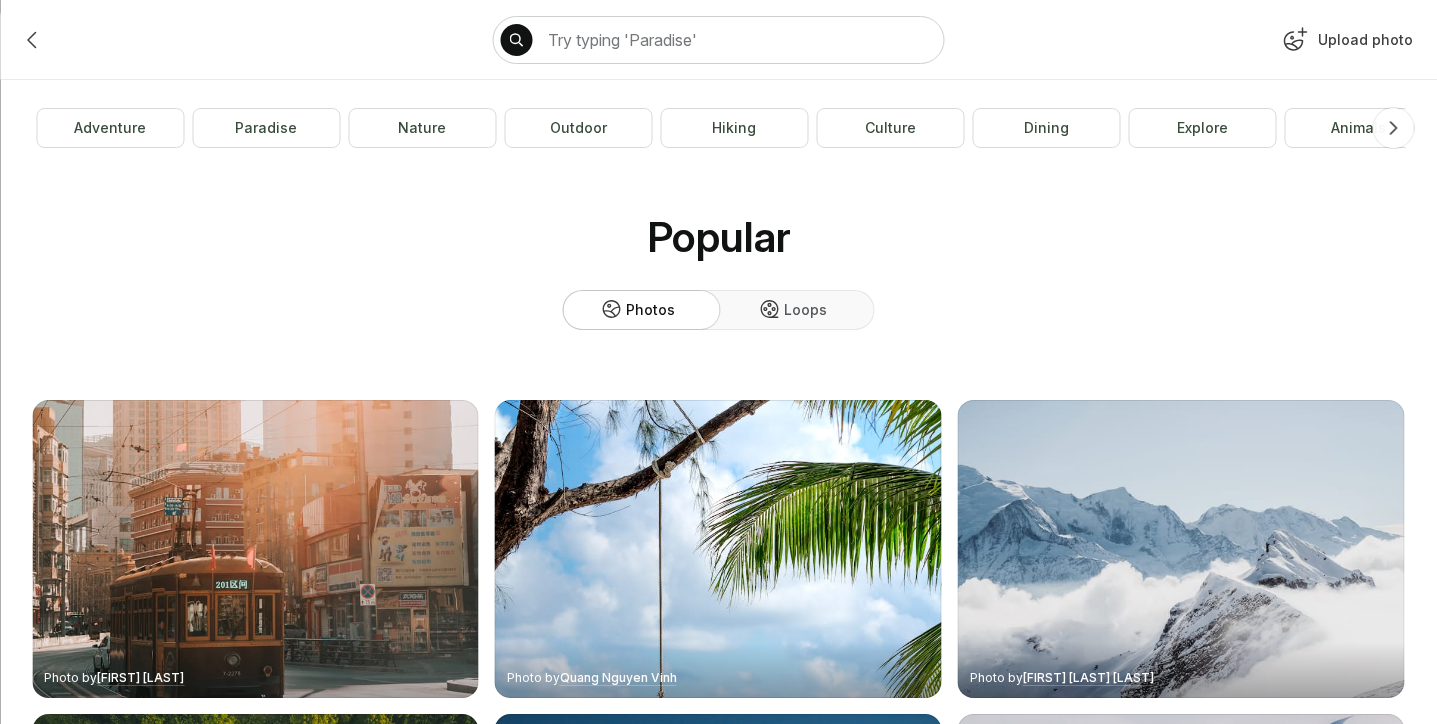 click at bounding box center [1294, 40] 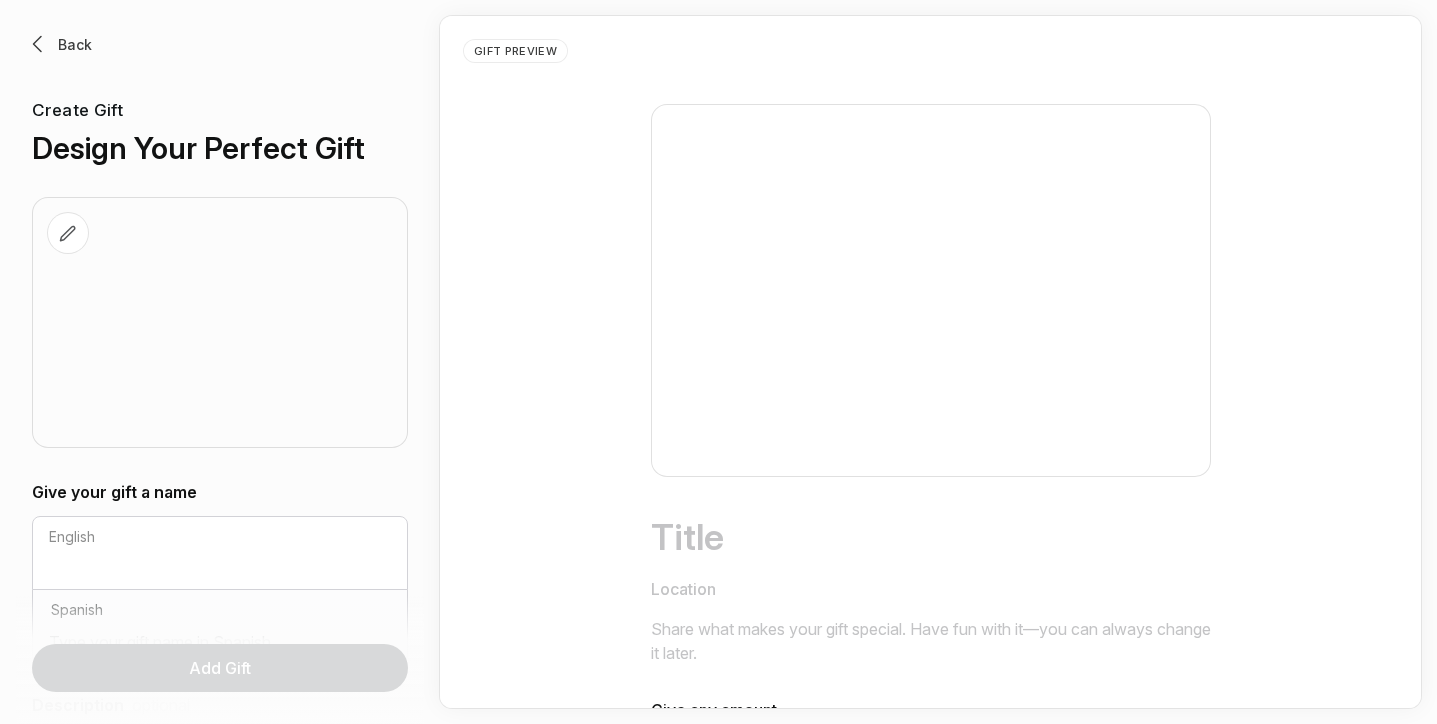 click at bounding box center (68, 234) 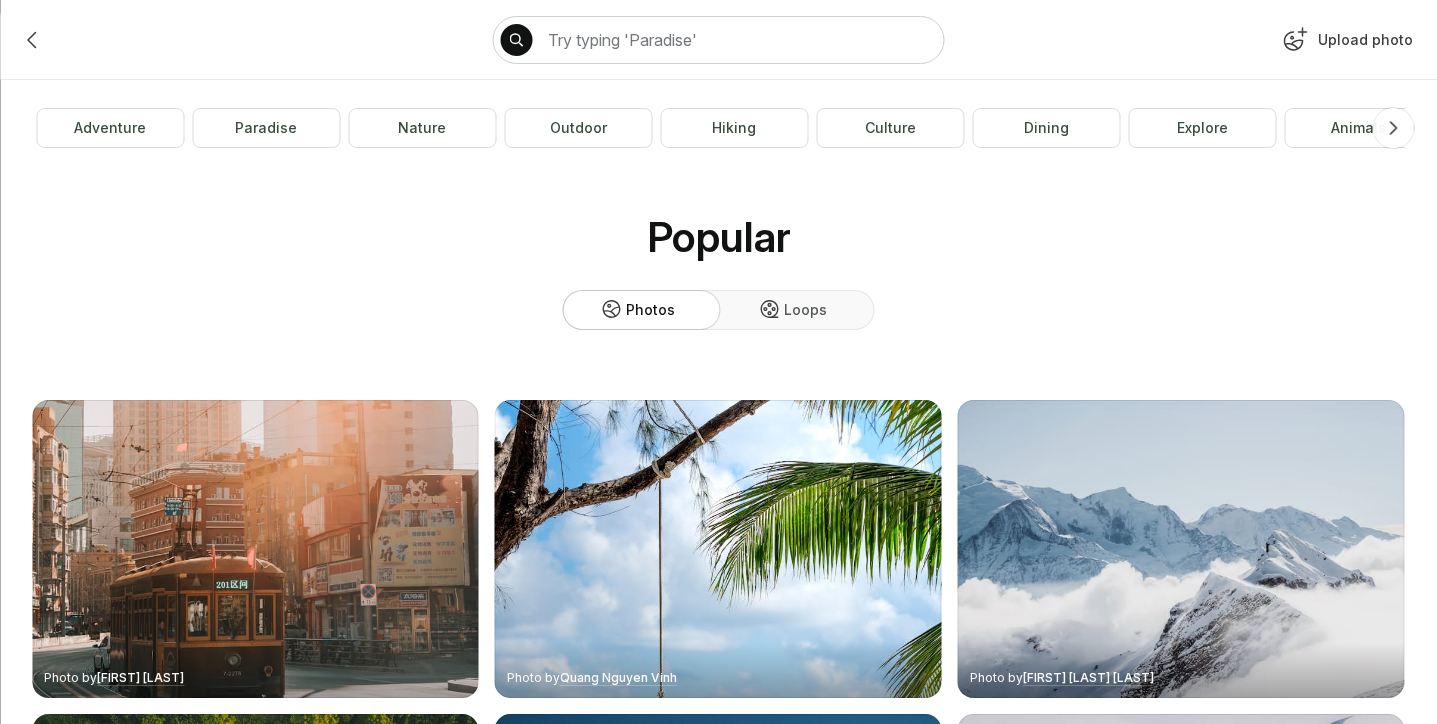 click at bounding box center (1294, 40) 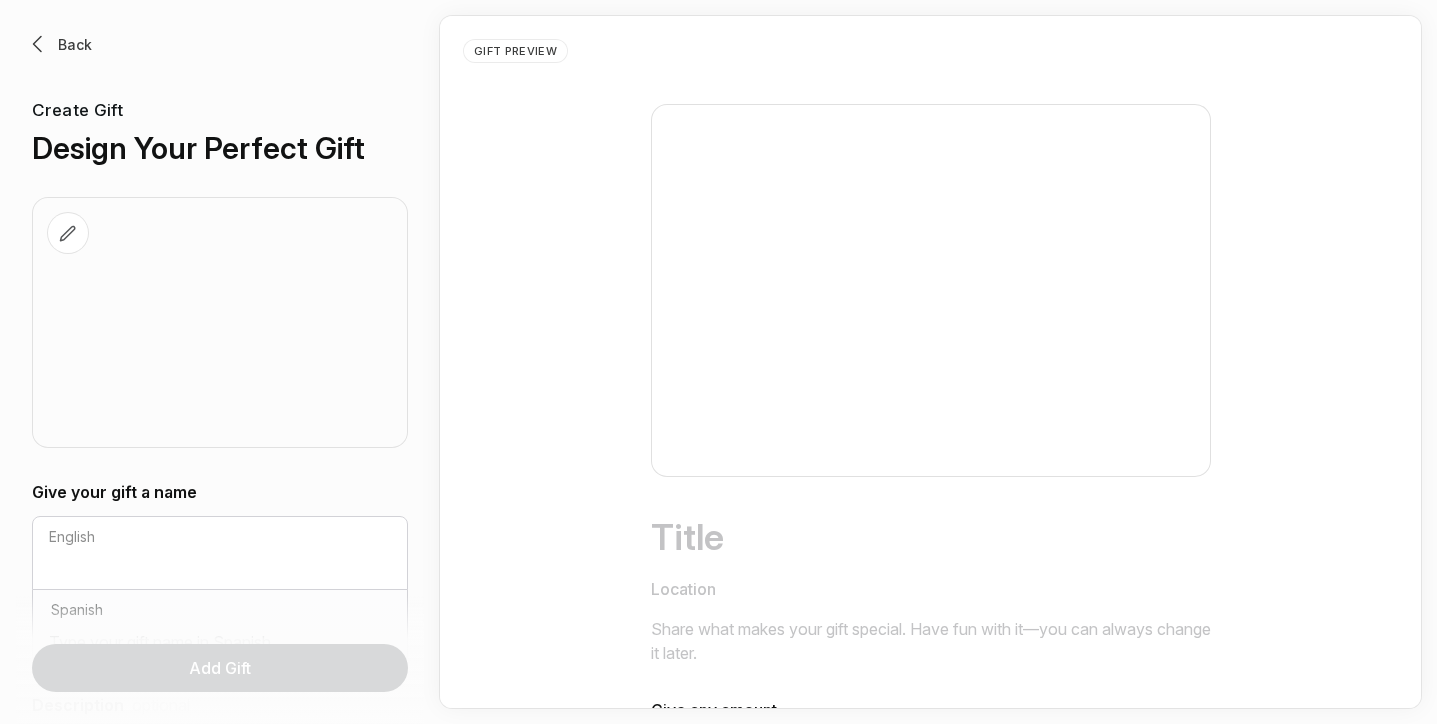 click at bounding box center [220, 322] 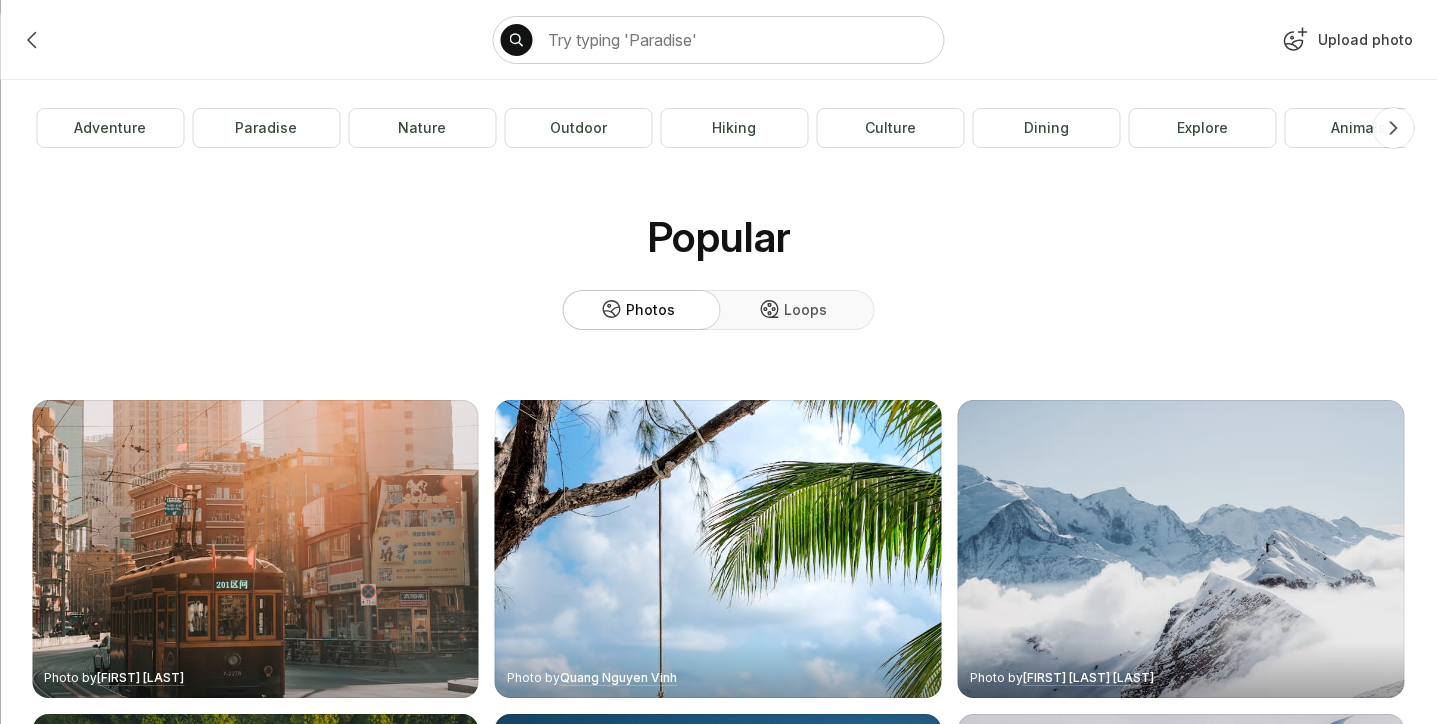 click at bounding box center [1294, 40] 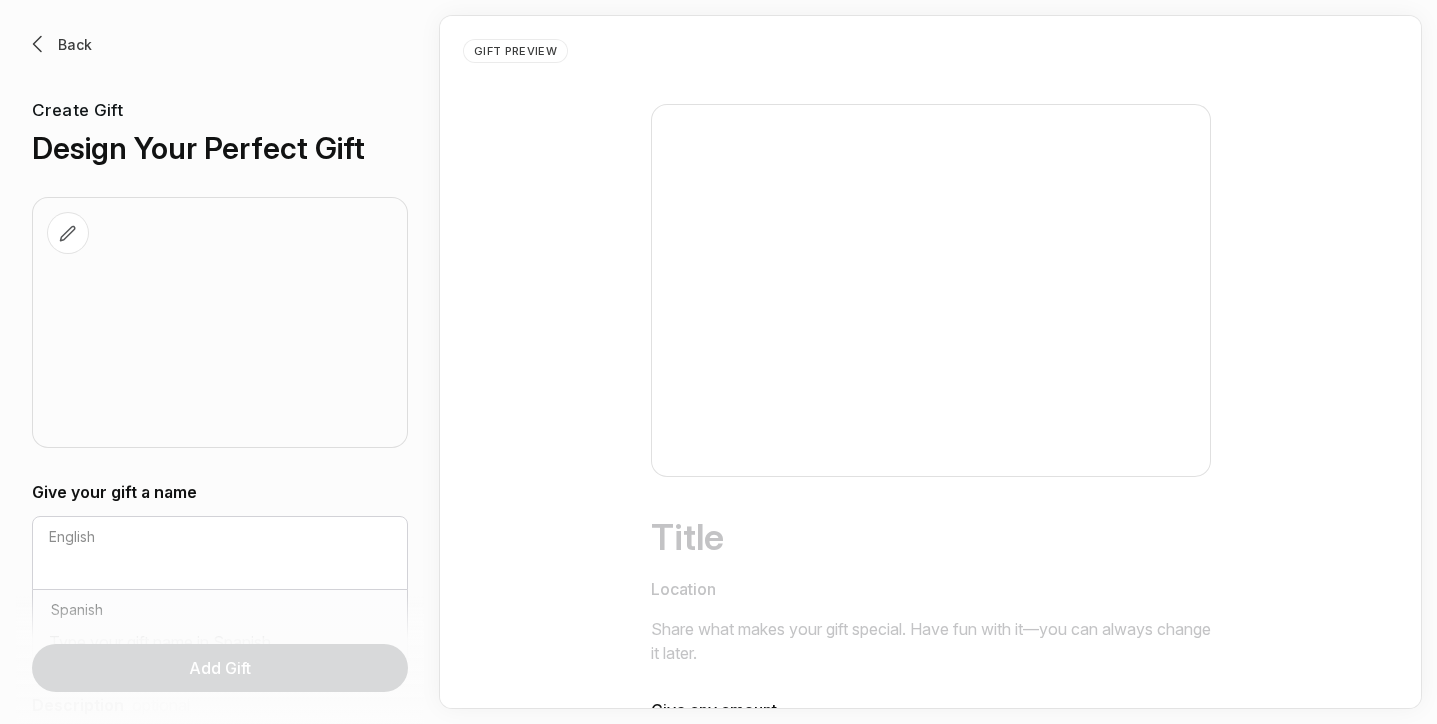 click at bounding box center [68, 233] 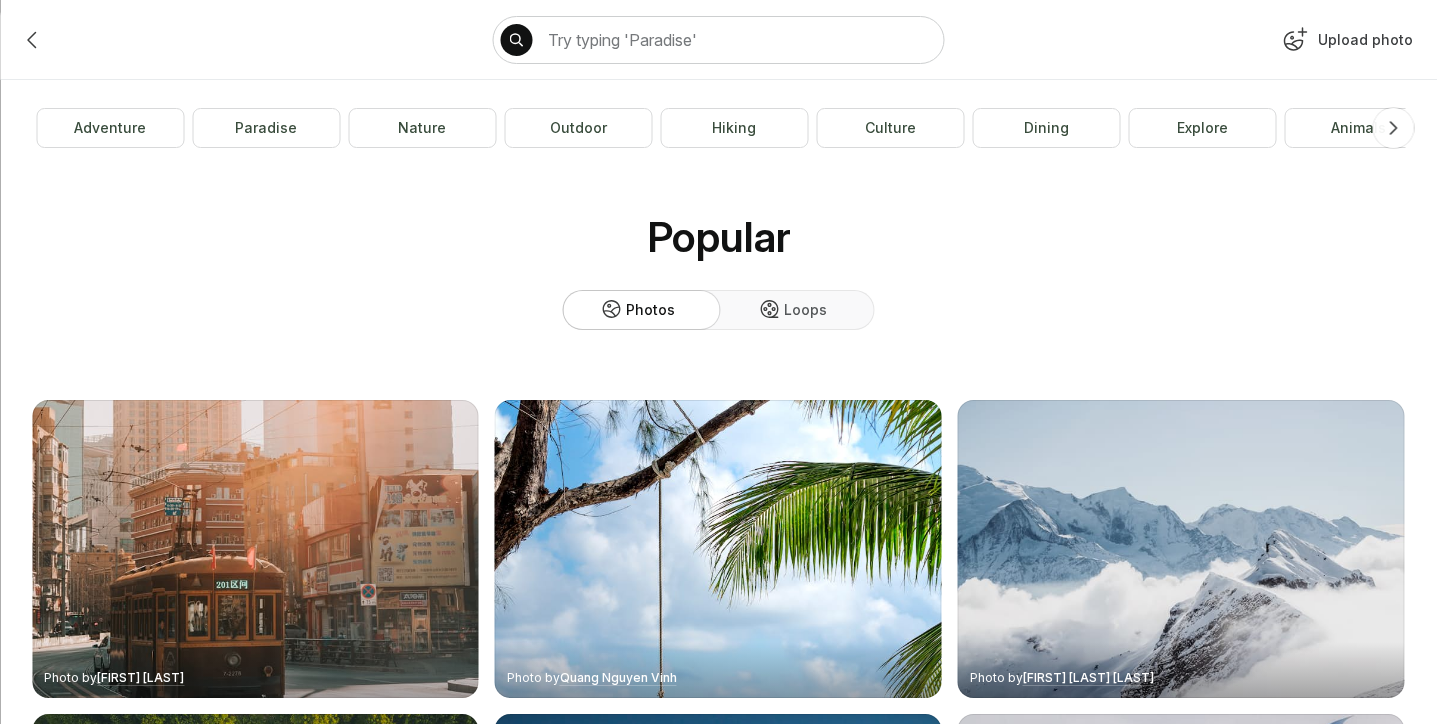 click at bounding box center (1294, 40) 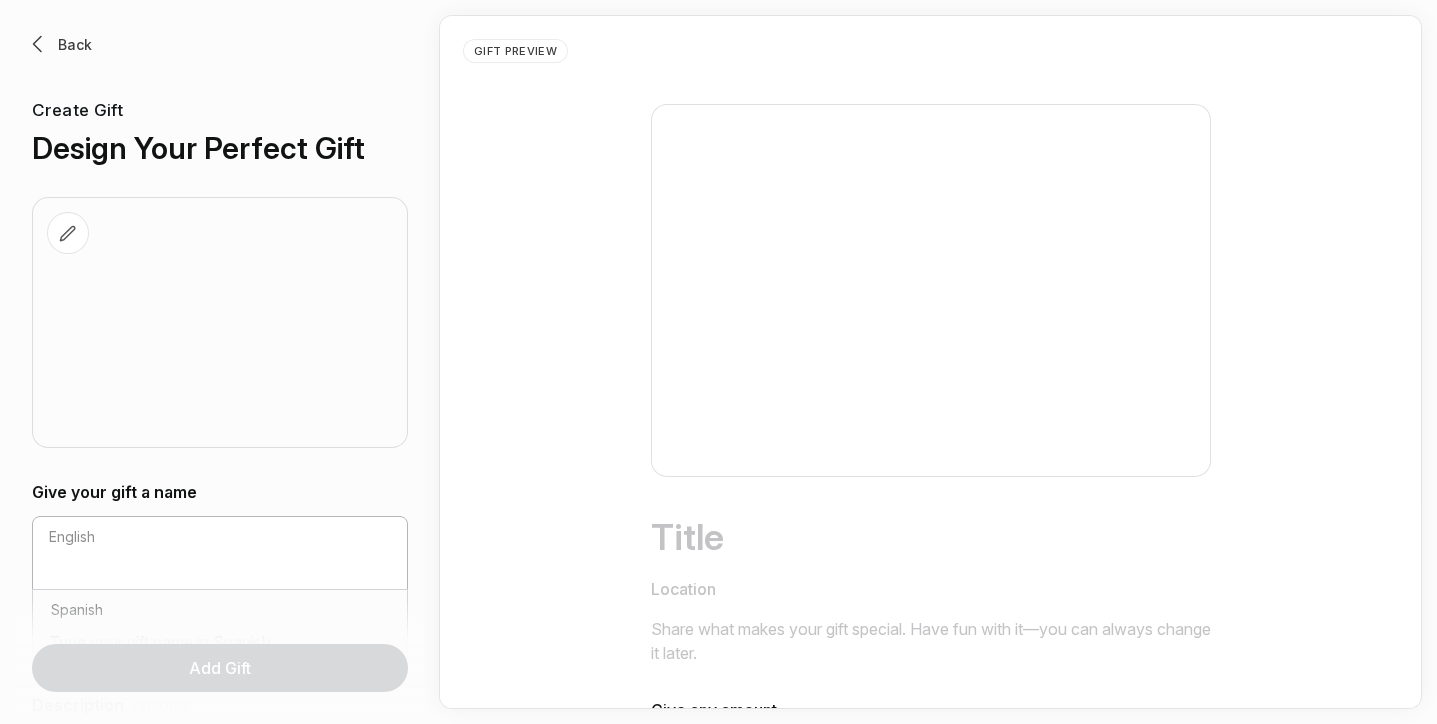 click on "English" at bounding box center (220, 553) 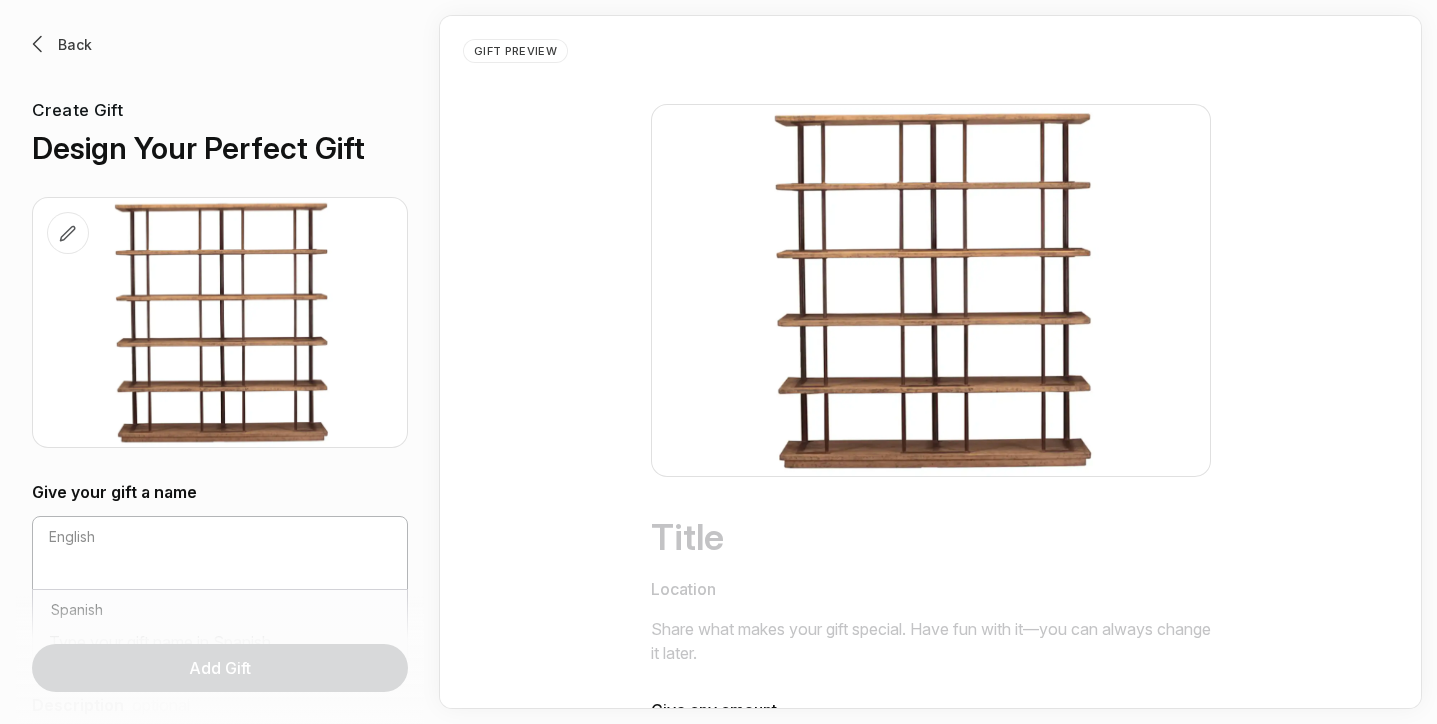 click on "English" at bounding box center (220, 553) 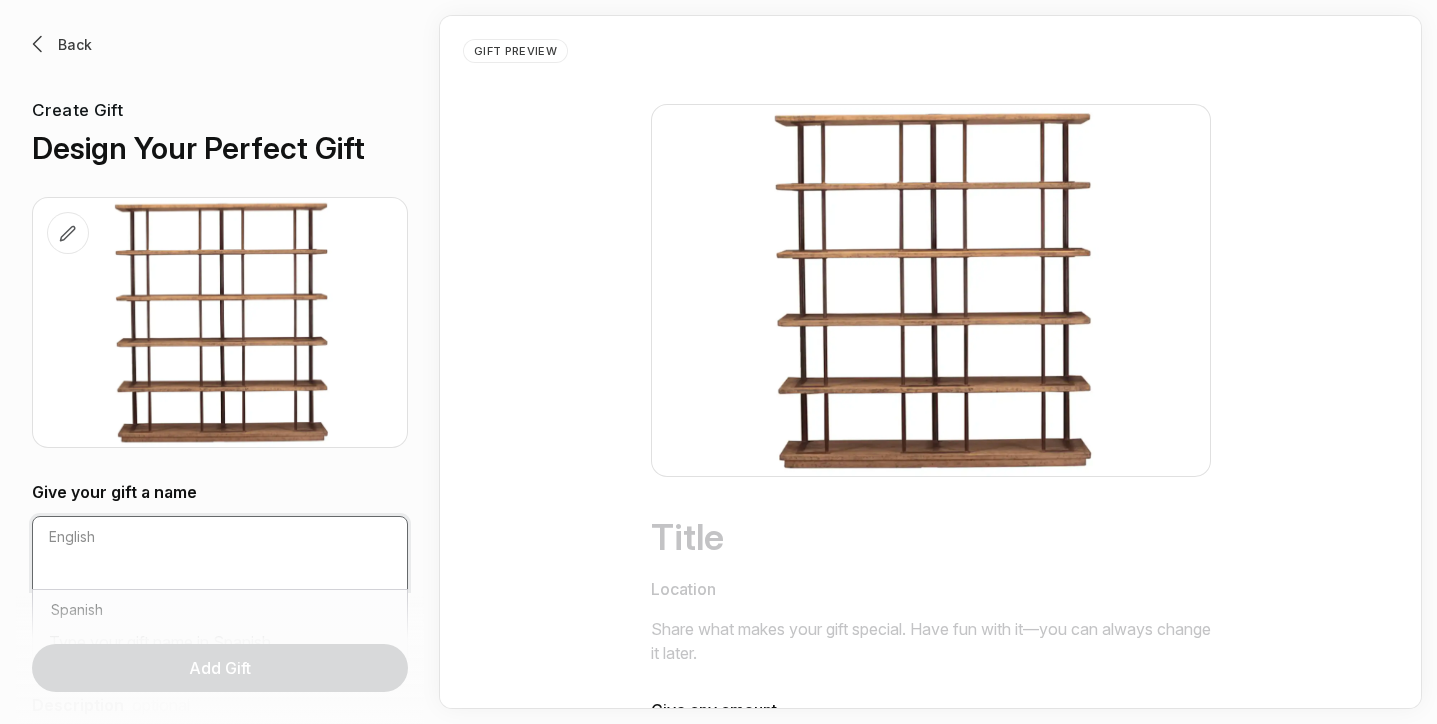 click at bounding box center (220, 573) 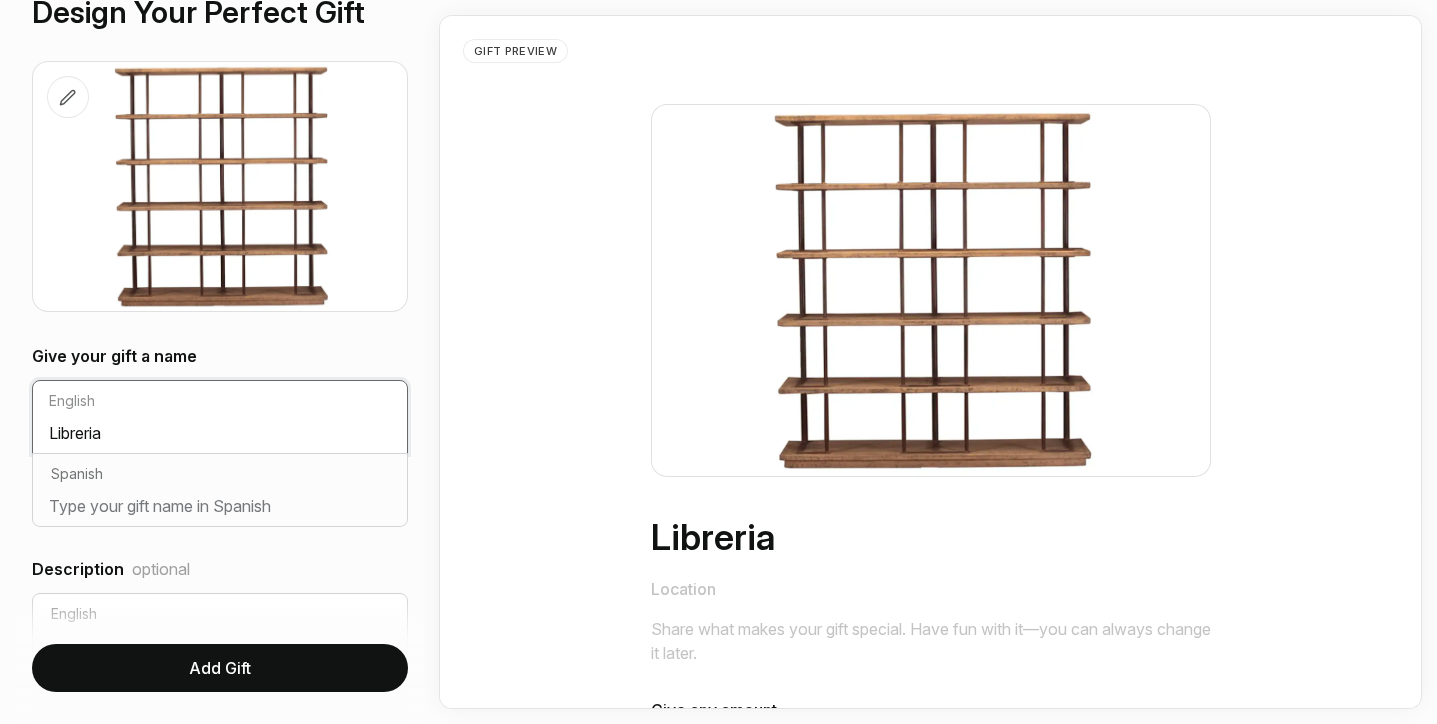 scroll, scrollTop: 147, scrollLeft: 0, axis: vertical 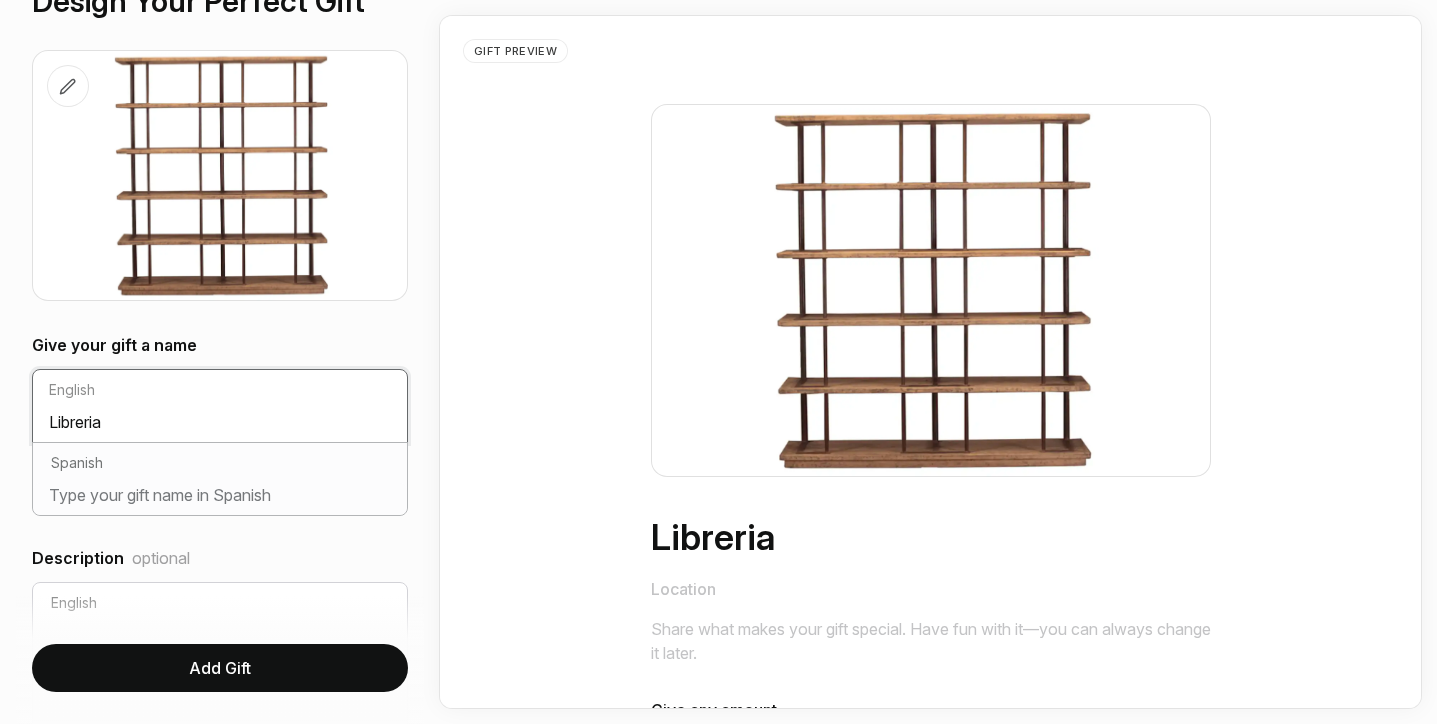 type on "Libreria" 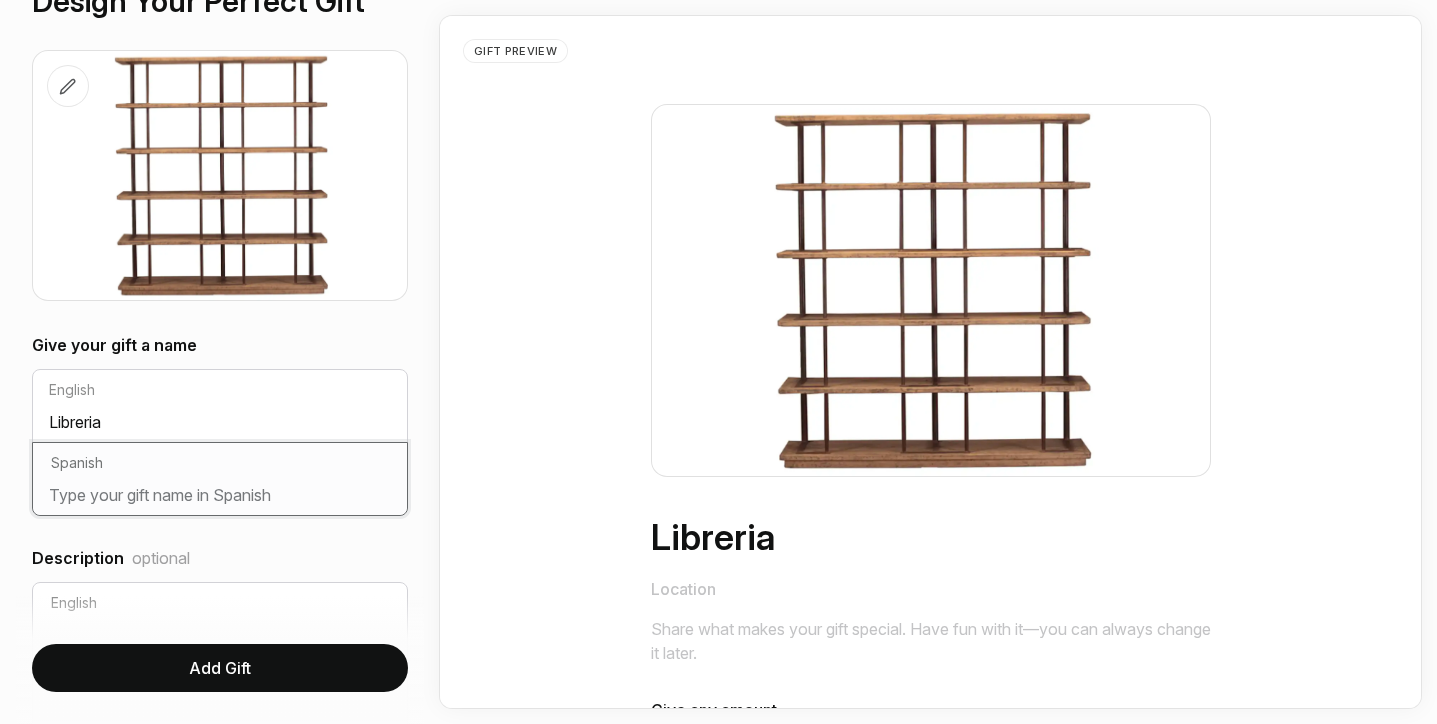 click at bounding box center [220, 499] 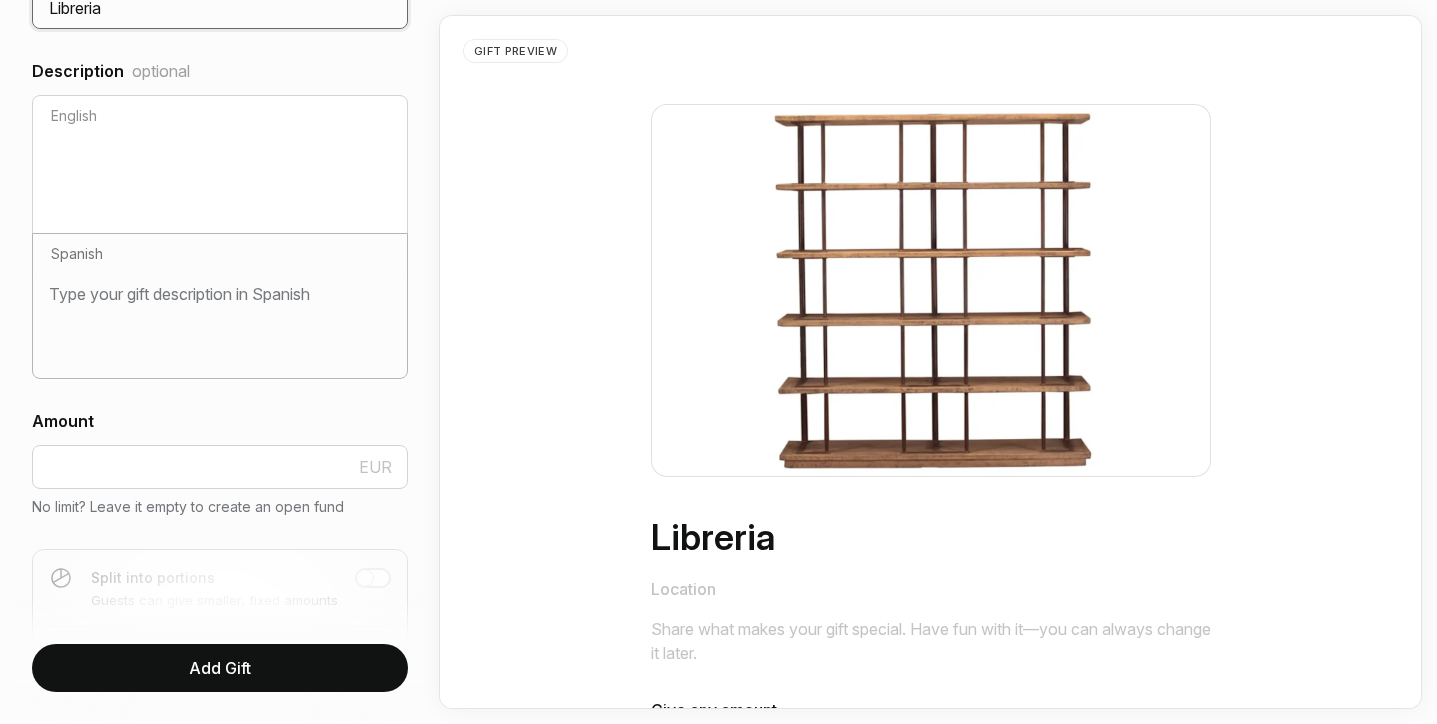 scroll, scrollTop: 692, scrollLeft: 0, axis: vertical 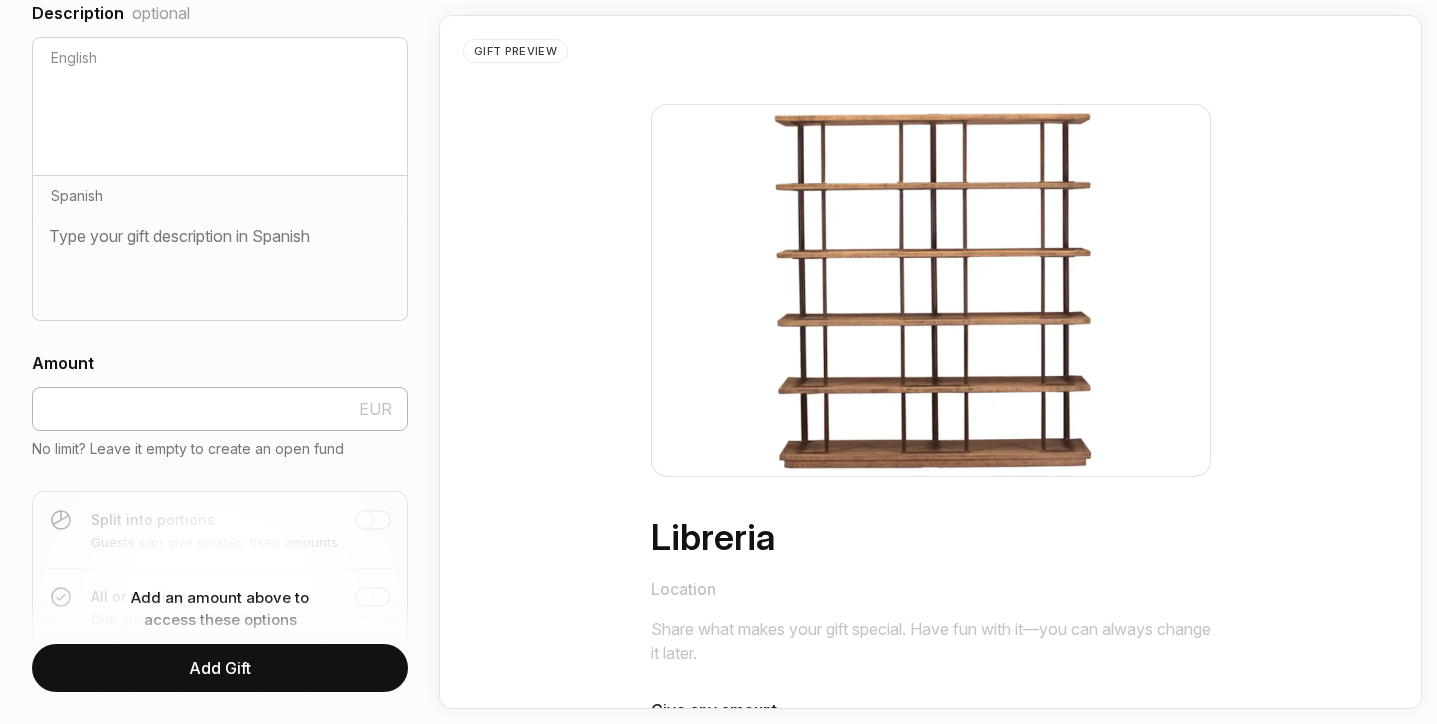 type on "Libreria" 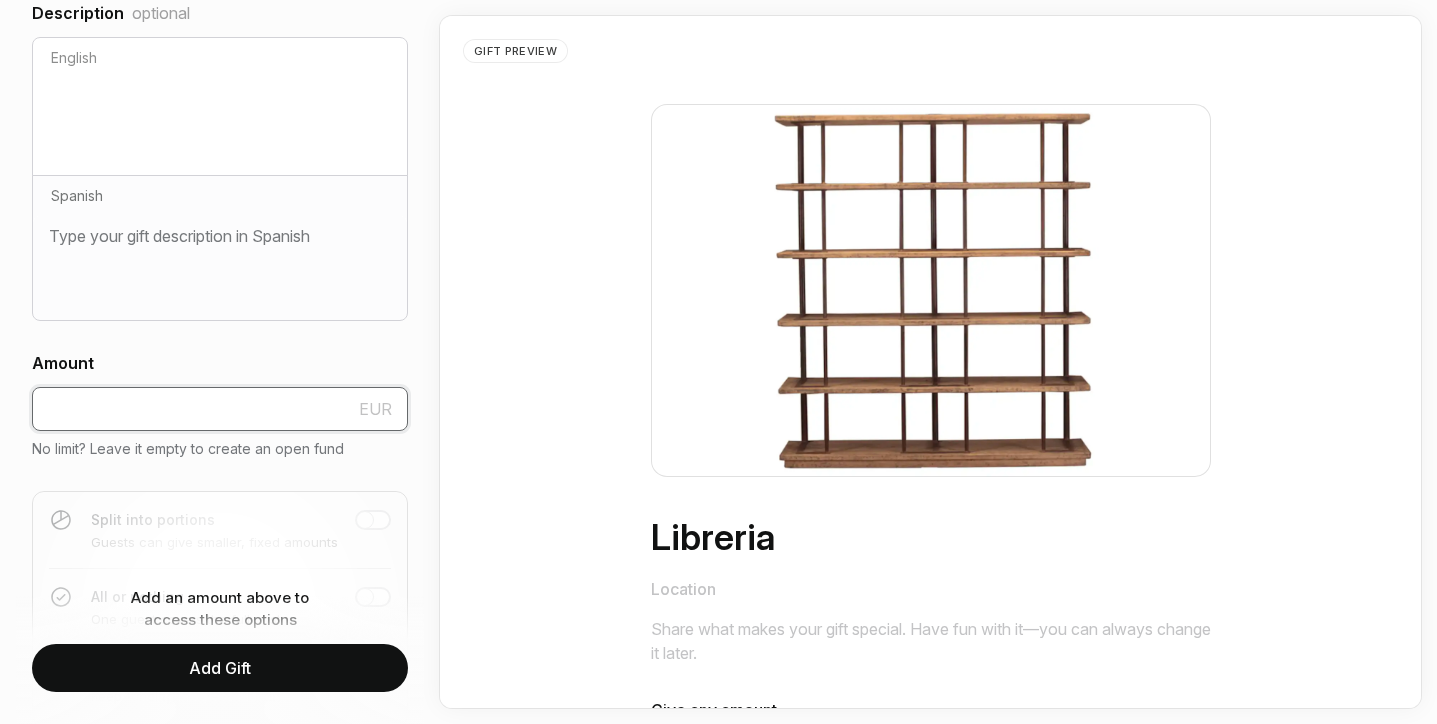 click at bounding box center (220, 409) 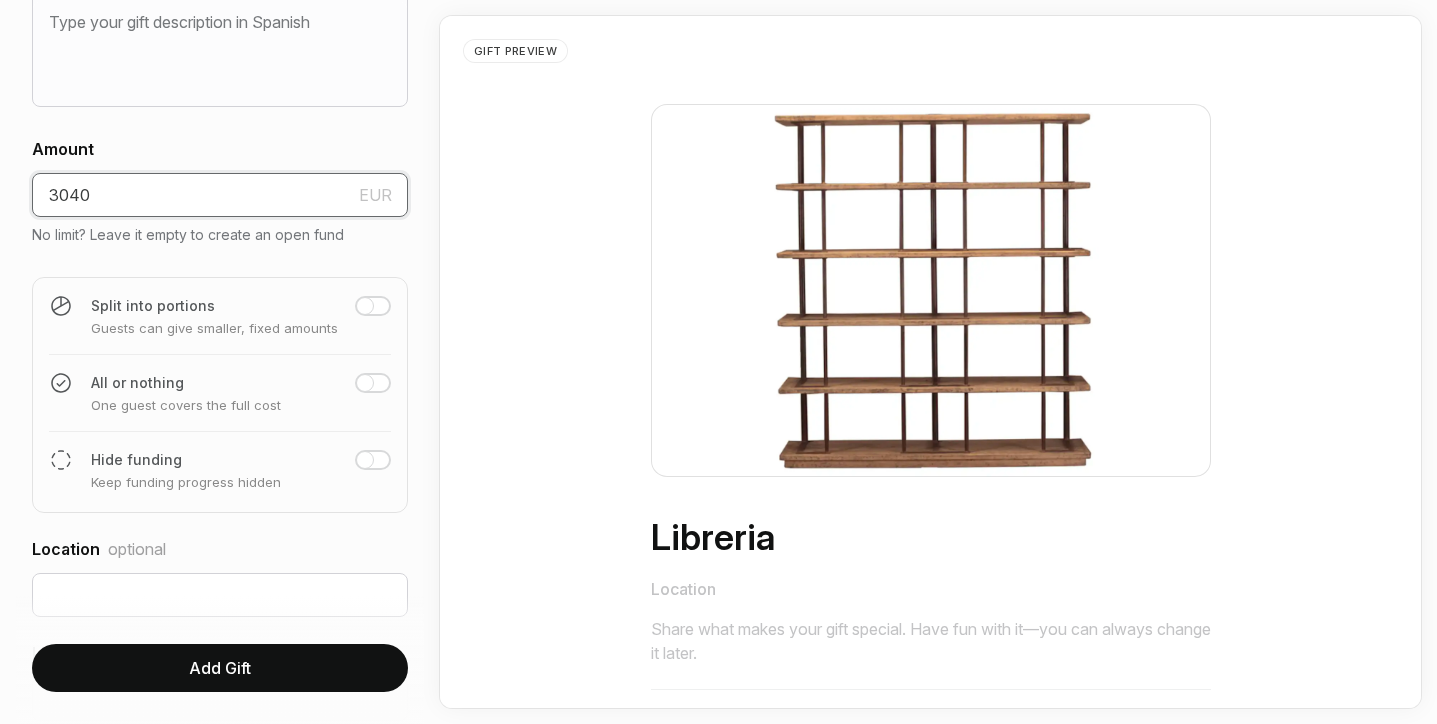 scroll, scrollTop: 927, scrollLeft: 0, axis: vertical 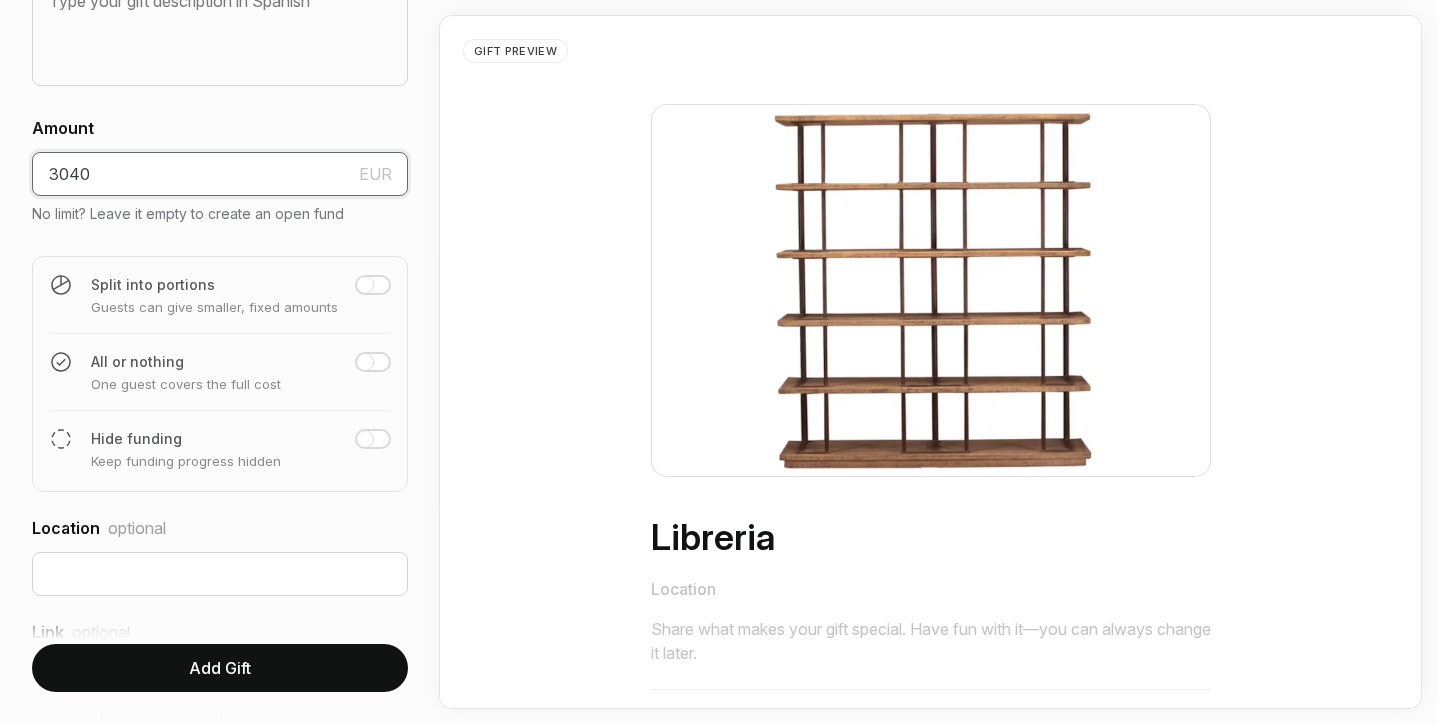 type on "3040" 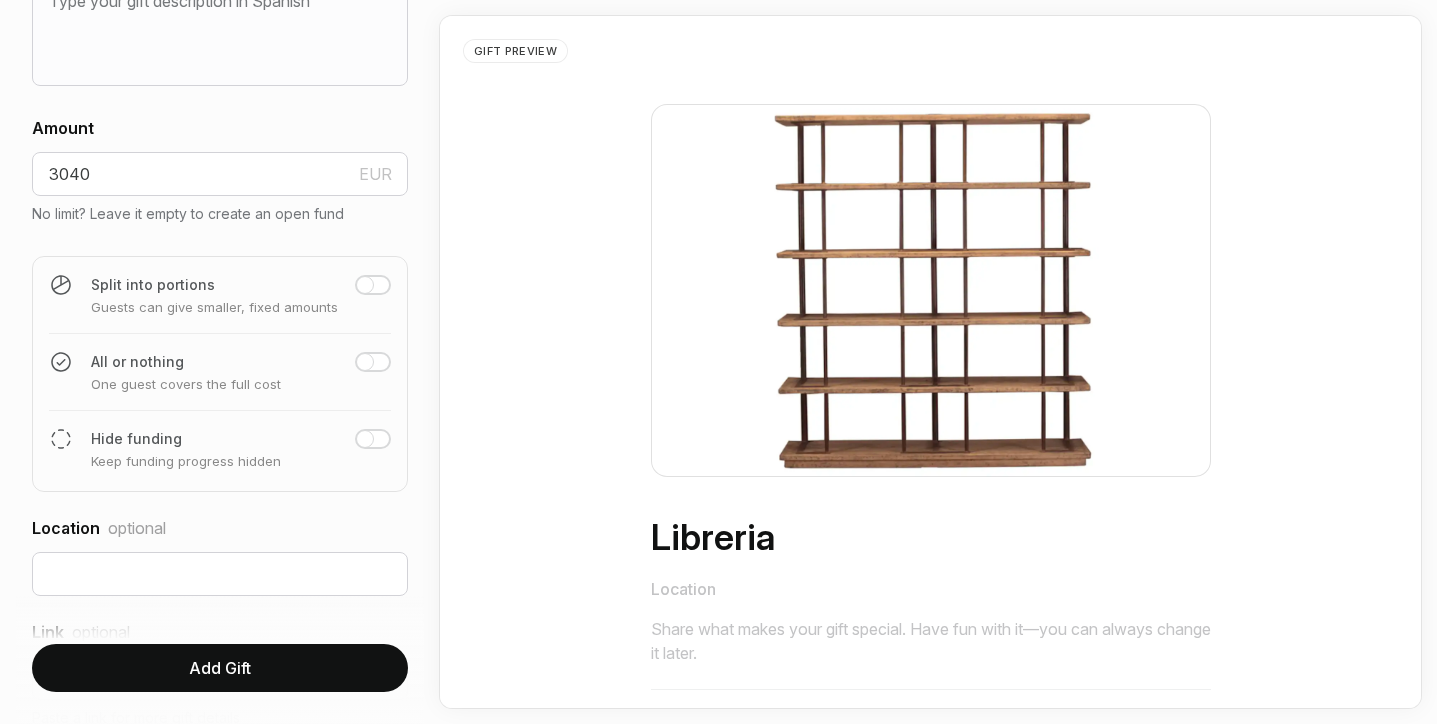 click on "Add Gift" at bounding box center (220, 668) 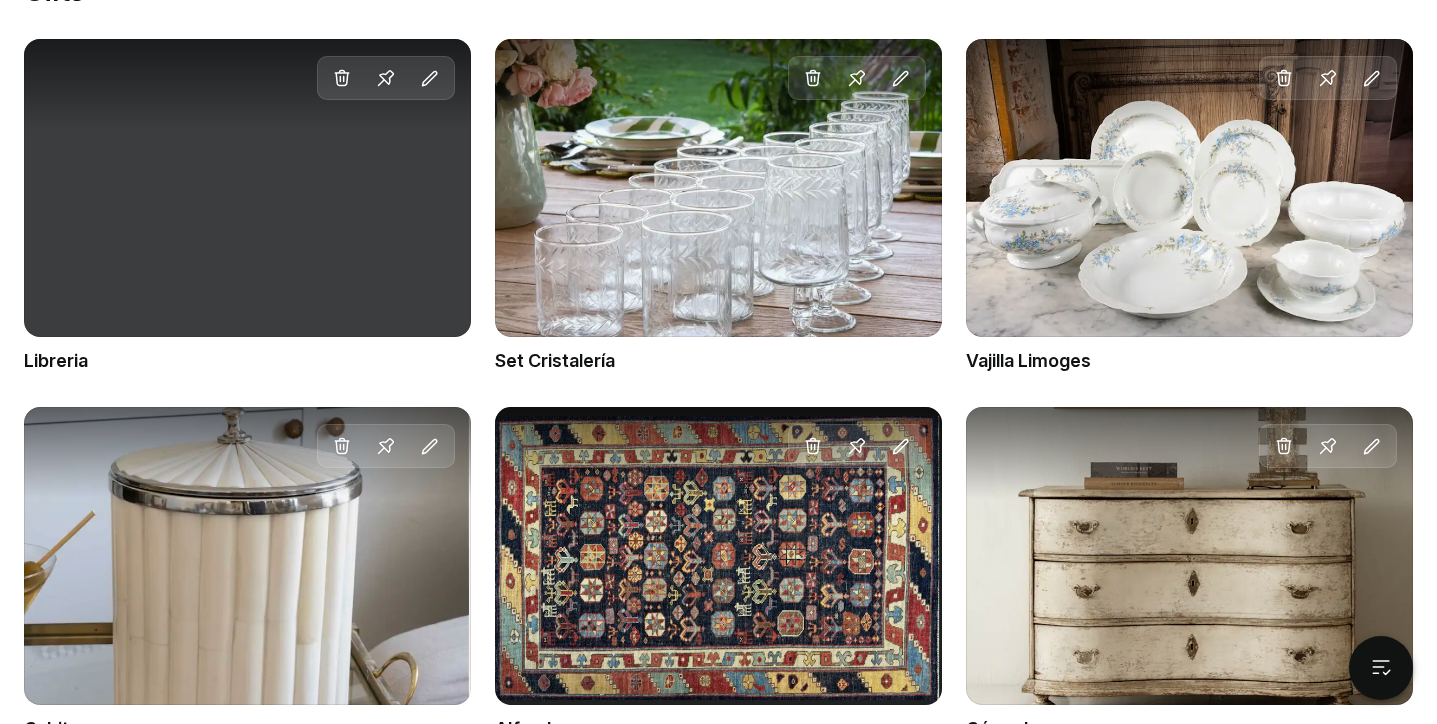 scroll, scrollTop: 1246, scrollLeft: 0, axis: vertical 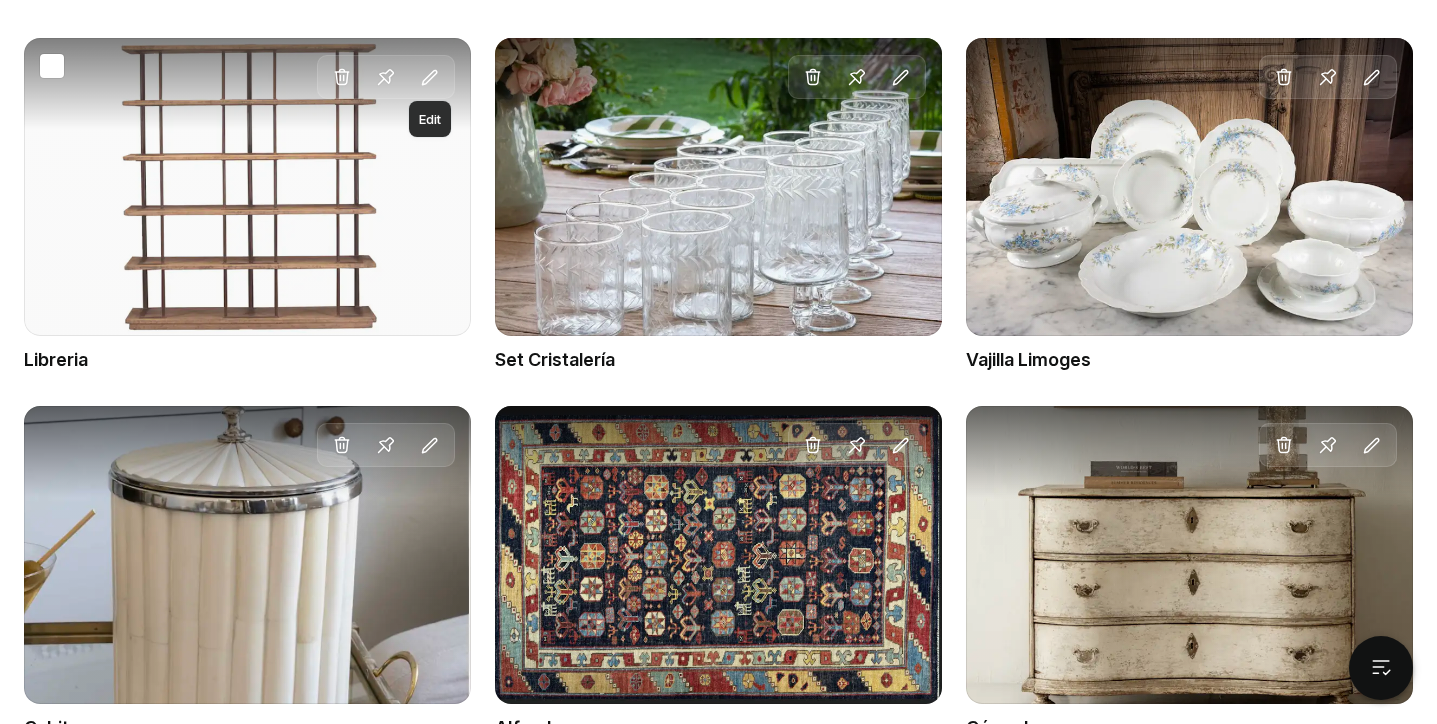 click at bounding box center [430, 78] 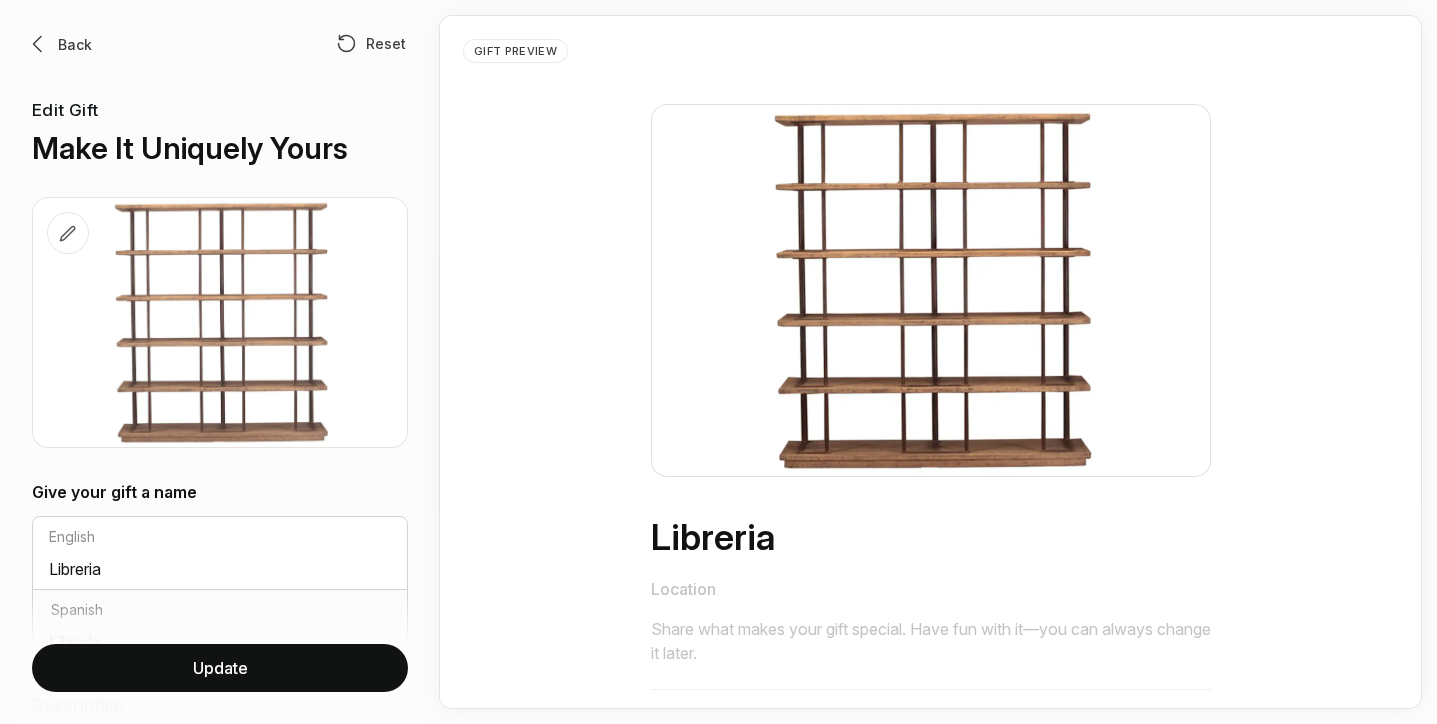 scroll, scrollTop: 0, scrollLeft: 0, axis: both 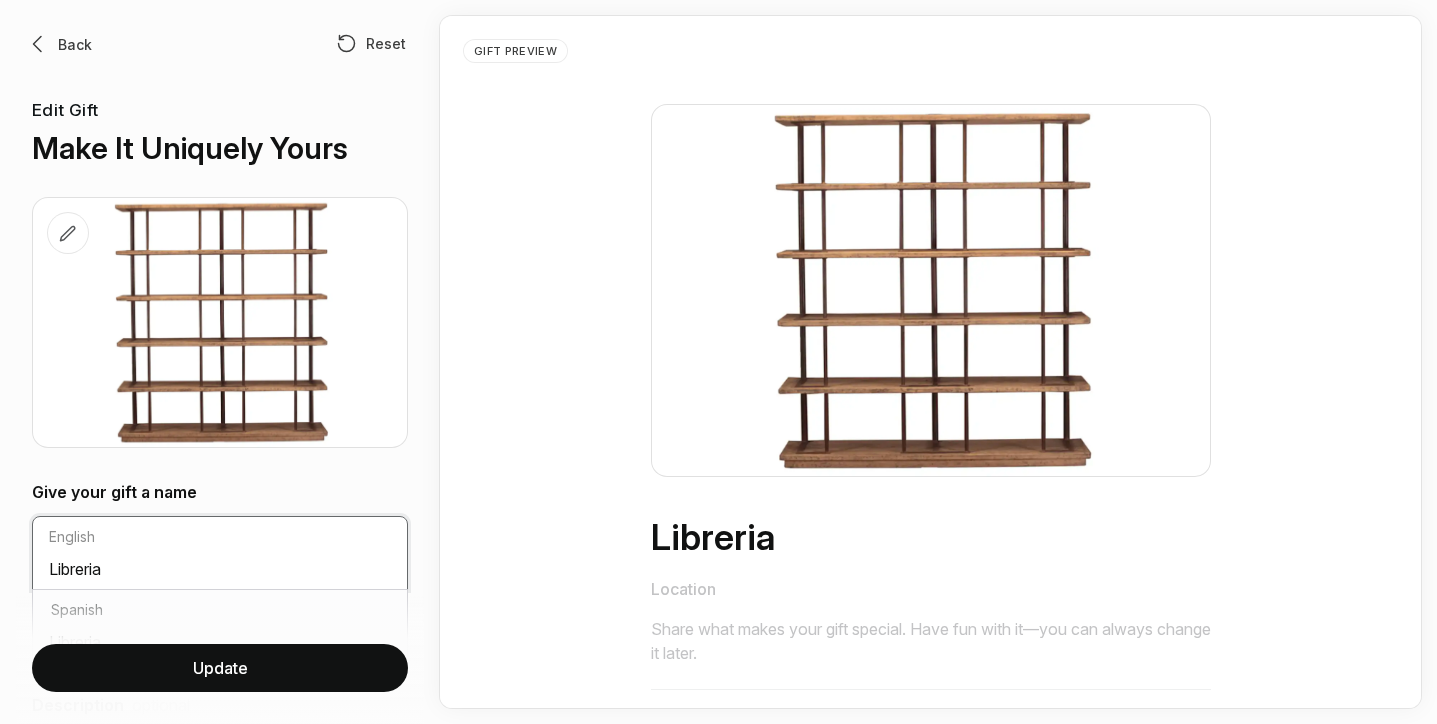 click on "Libreria" at bounding box center [220, 573] 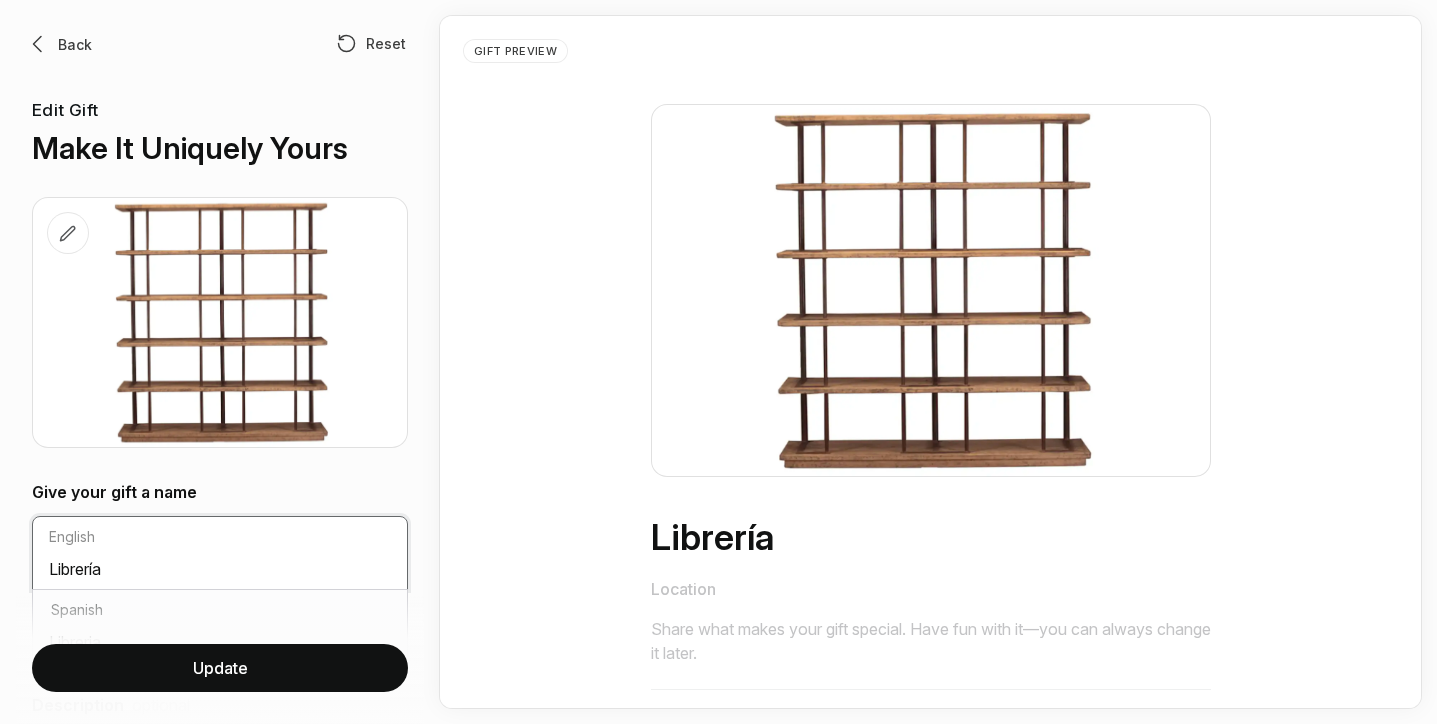 type on "Librería" 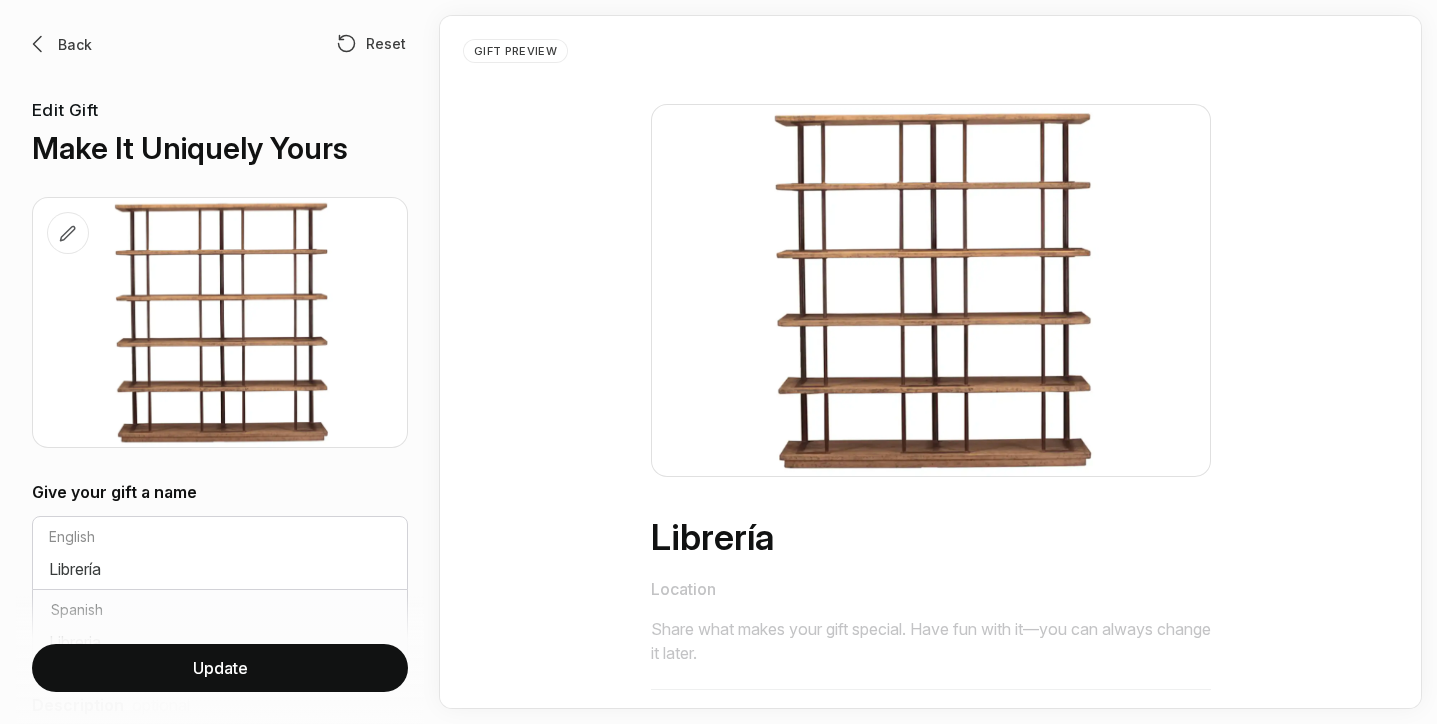 click on "Update" at bounding box center (220, 668) 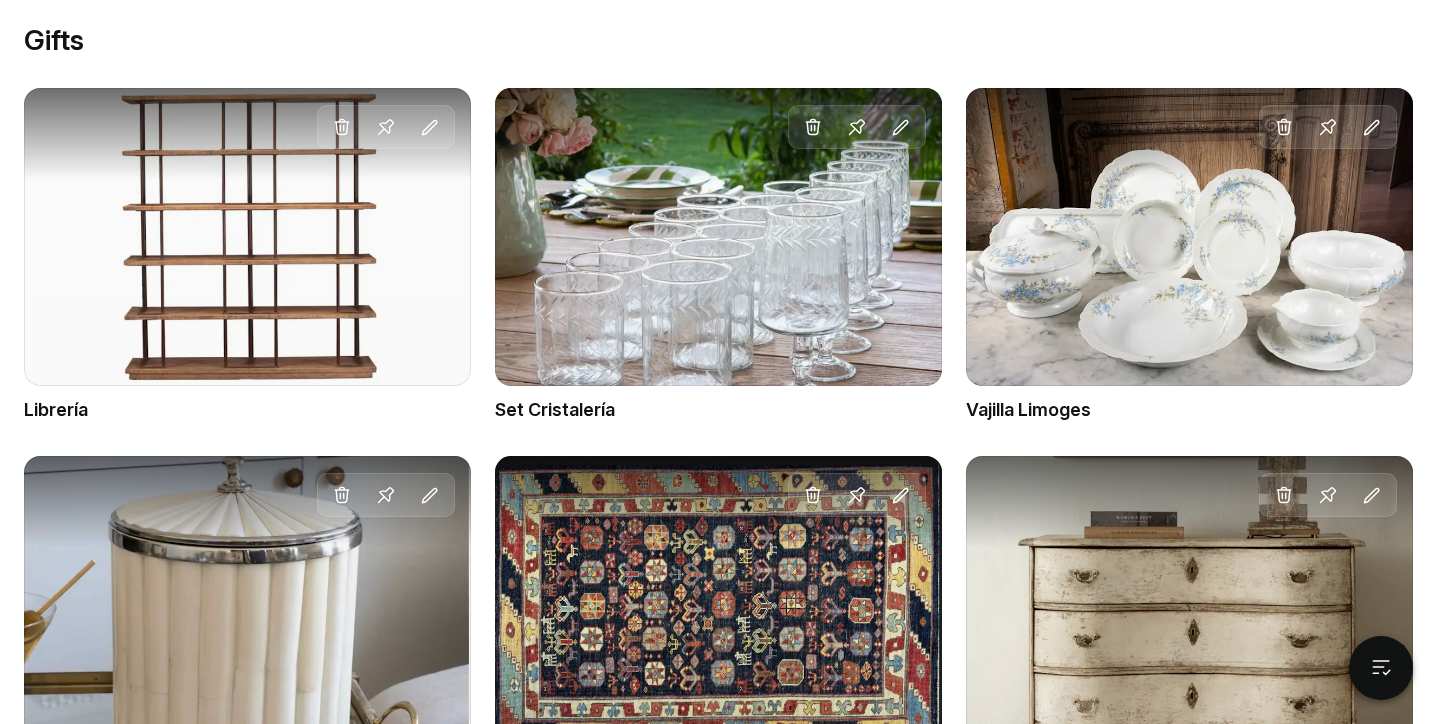 scroll, scrollTop: 1202, scrollLeft: 0, axis: vertical 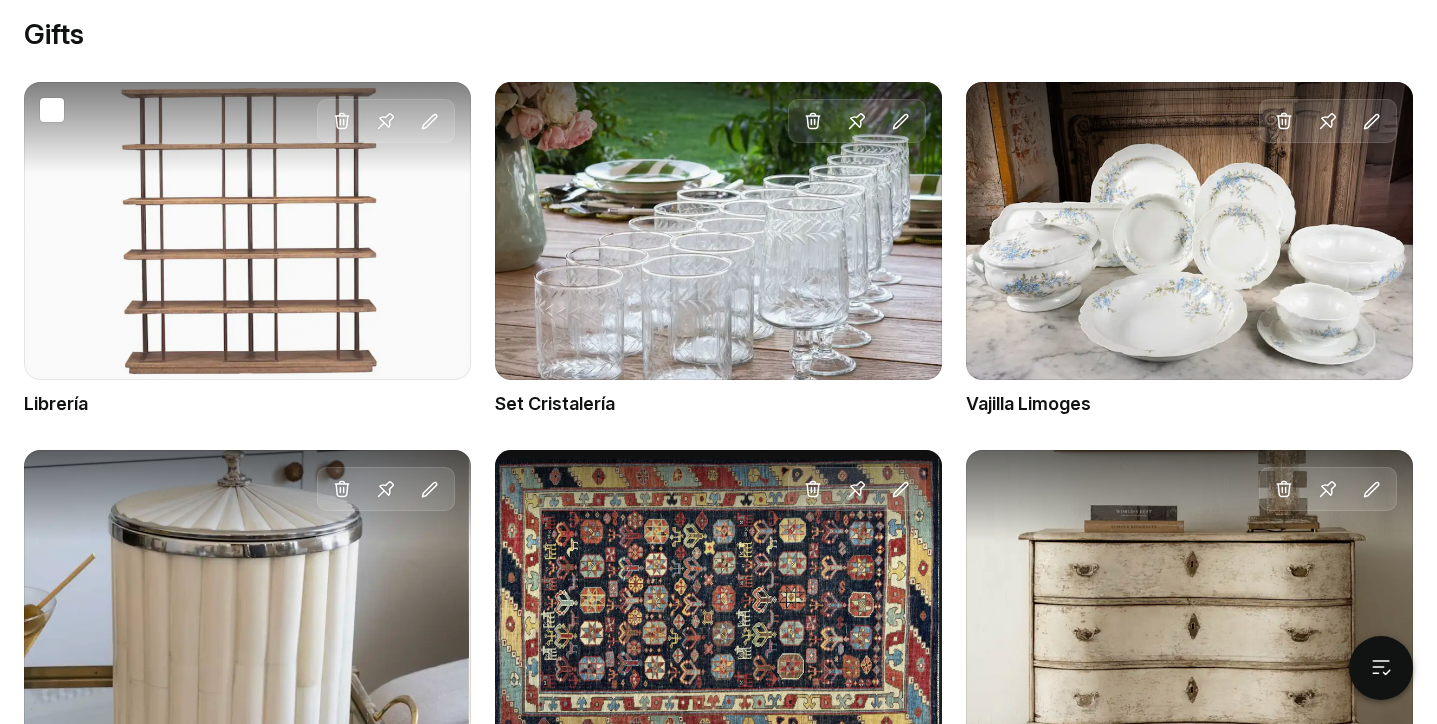 click on "Drag gift
Delete
Pin
Edit" at bounding box center (247, 231) 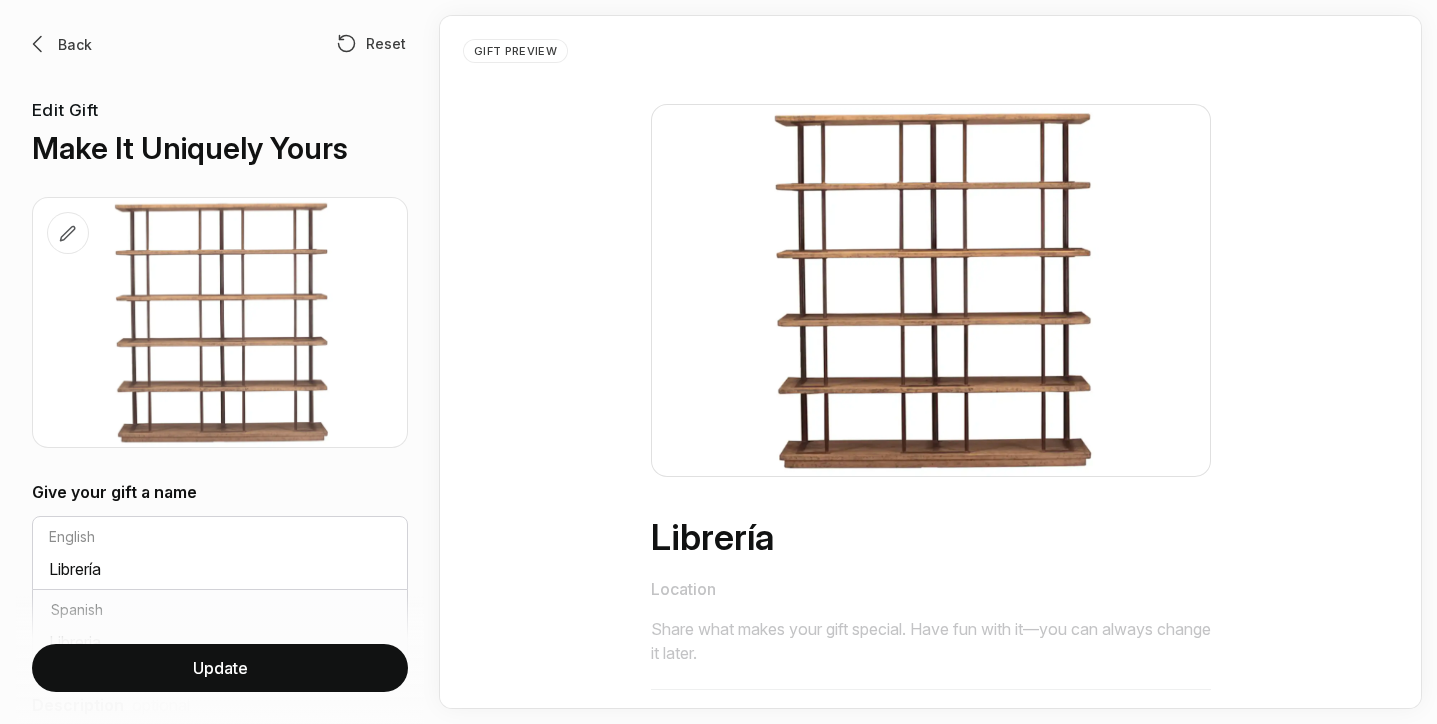 scroll, scrollTop: 0, scrollLeft: 0, axis: both 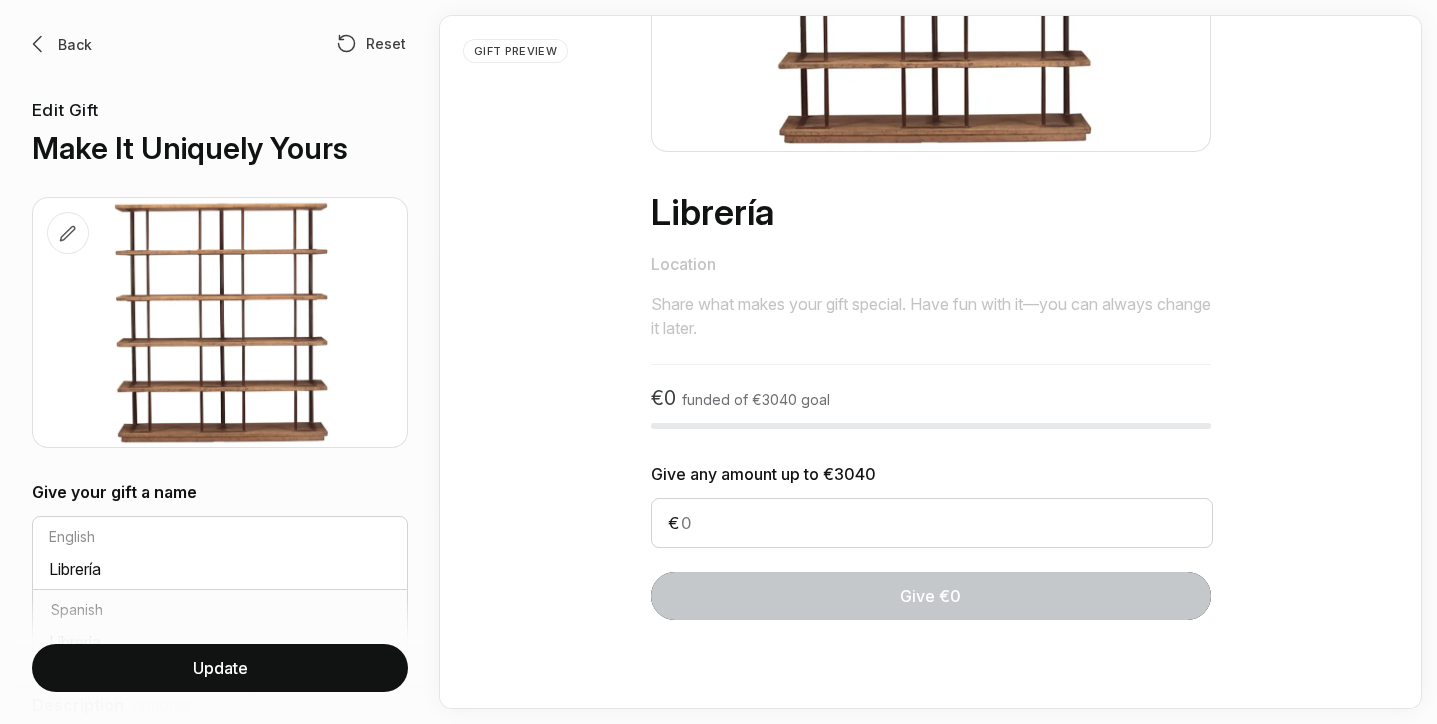 click at bounding box center (38, 44) 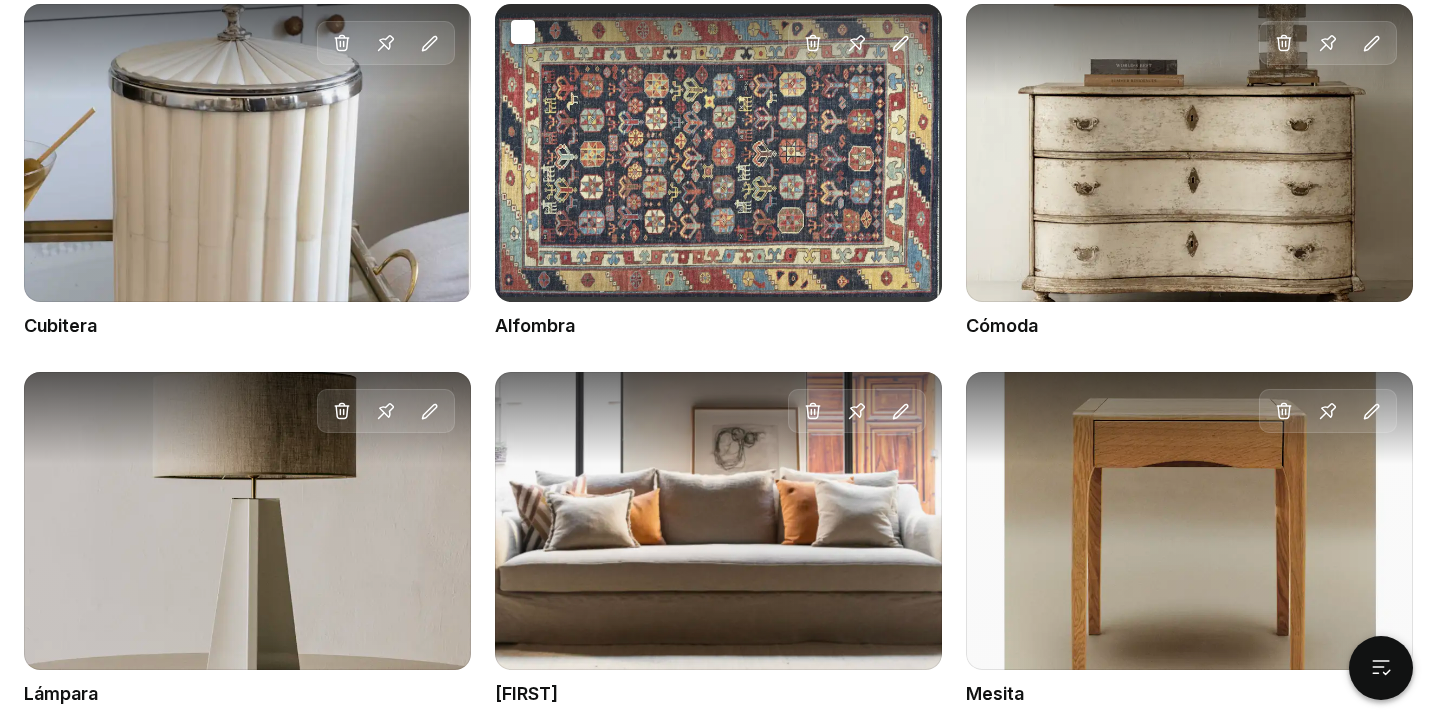 scroll, scrollTop: 1655, scrollLeft: 0, axis: vertical 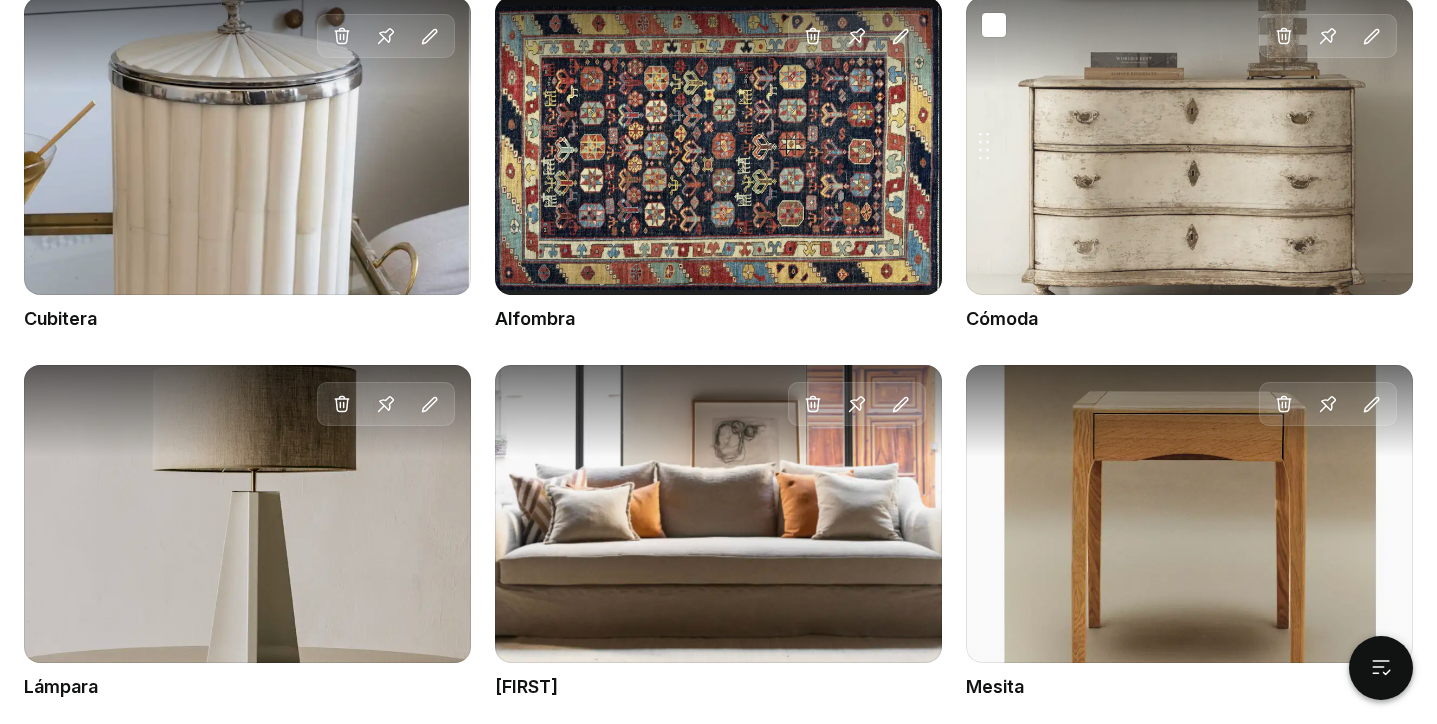 click on "Drag gift
Delete
Pin
Edit" at bounding box center [1189, 146] 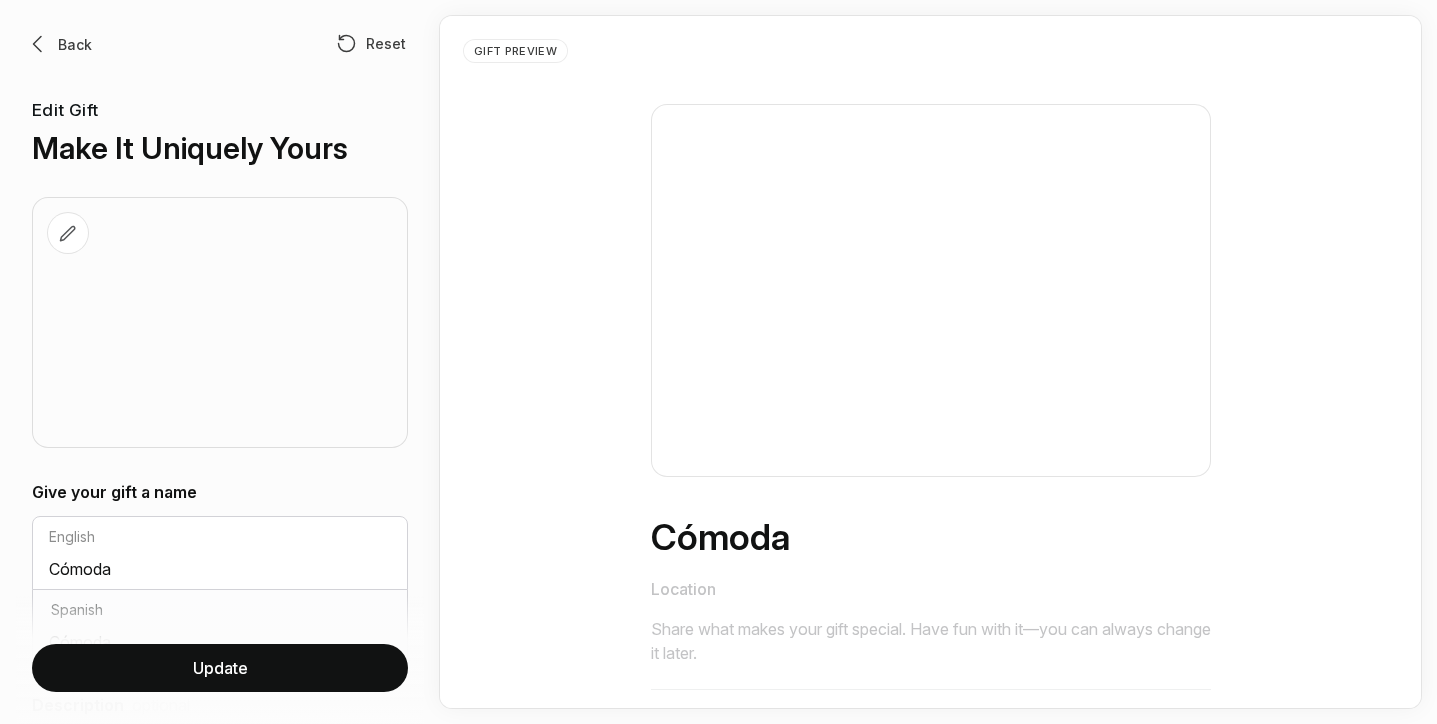 scroll, scrollTop: 0, scrollLeft: 0, axis: both 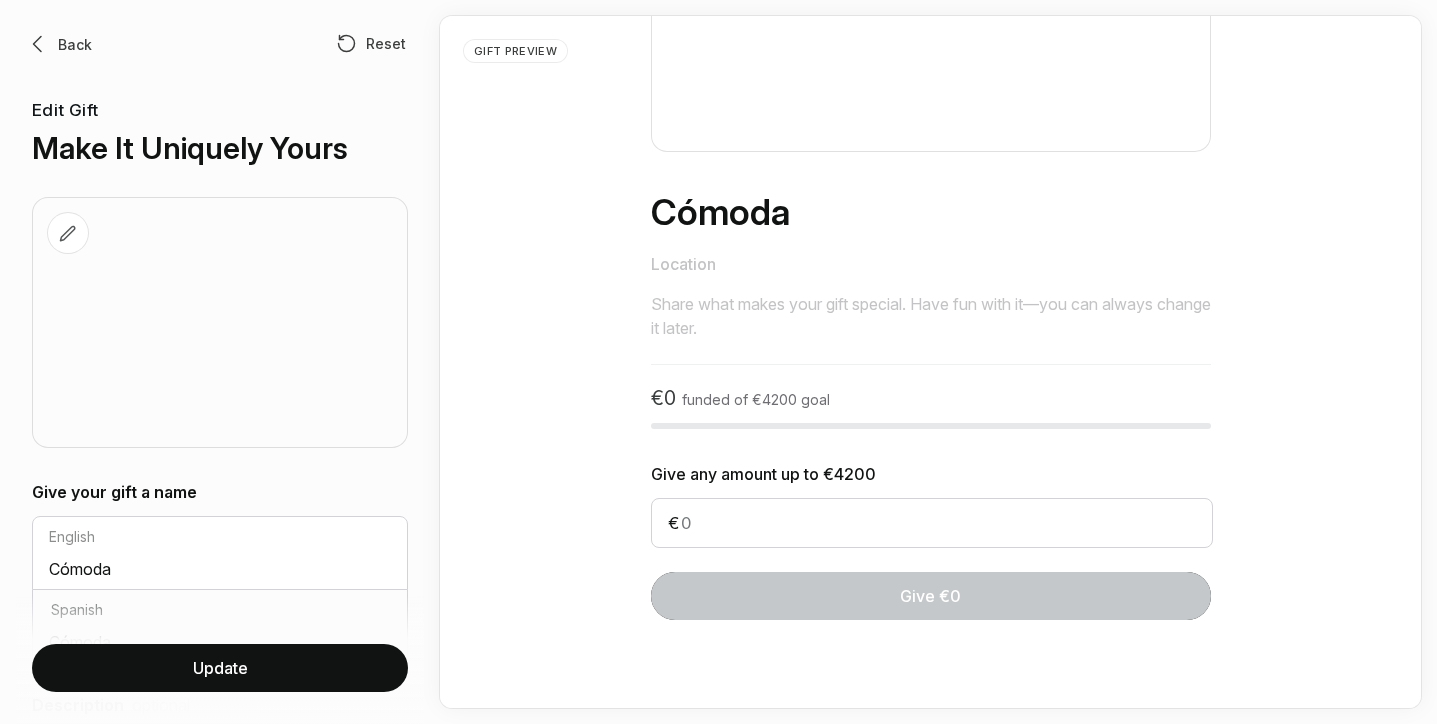 click at bounding box center (38, 44) 